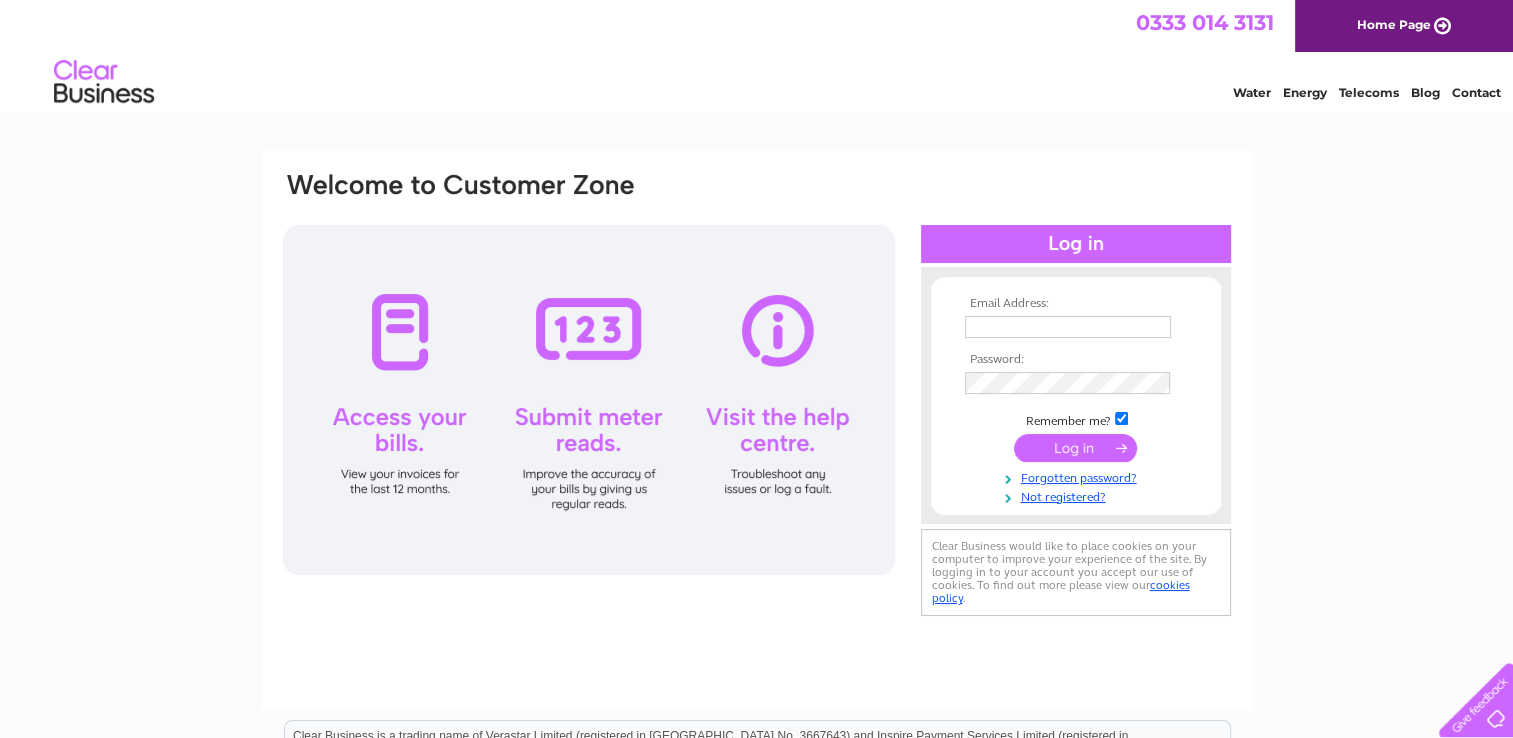 scroll, scrollTop: 0, scrollLeft: 0, axis: both 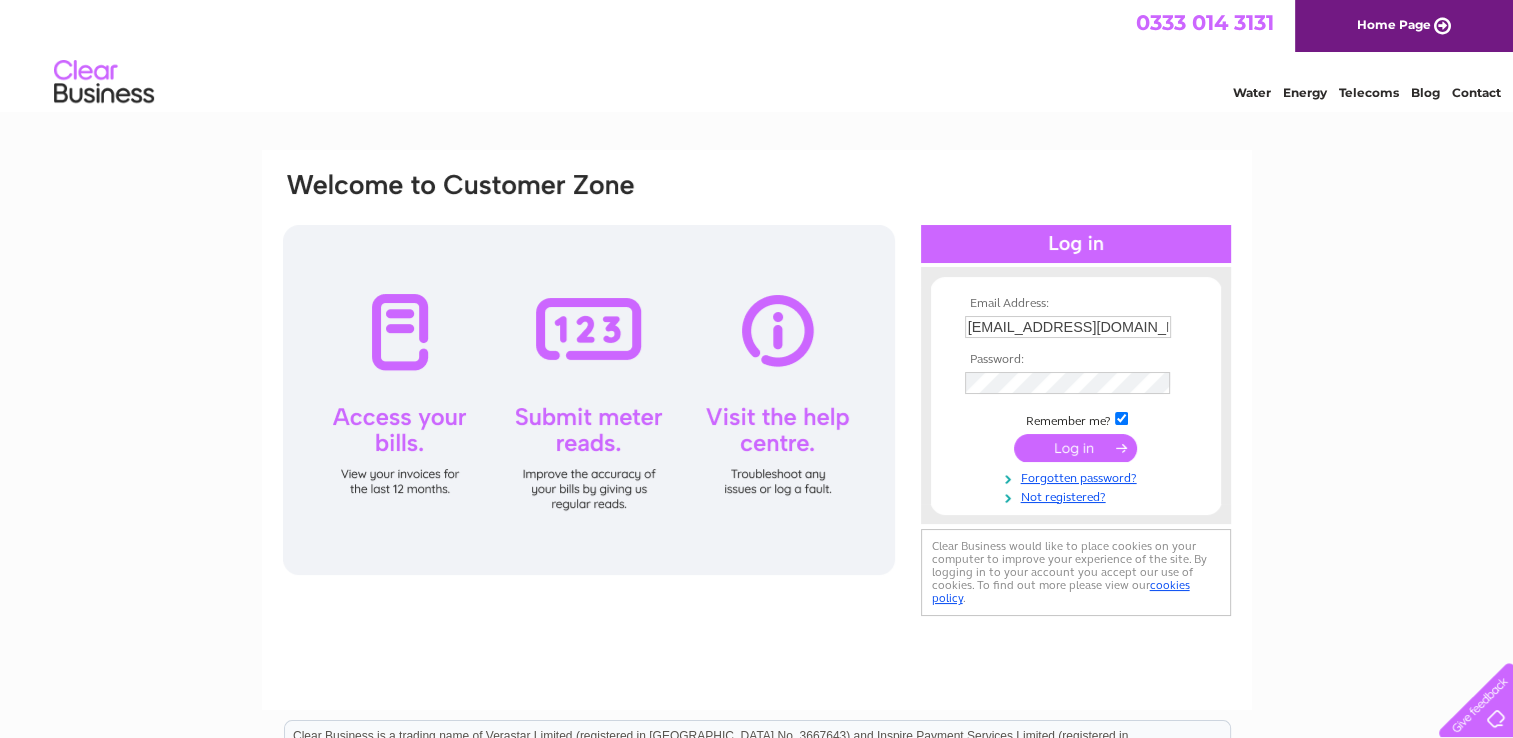 click at bounding box center [1075, 448] 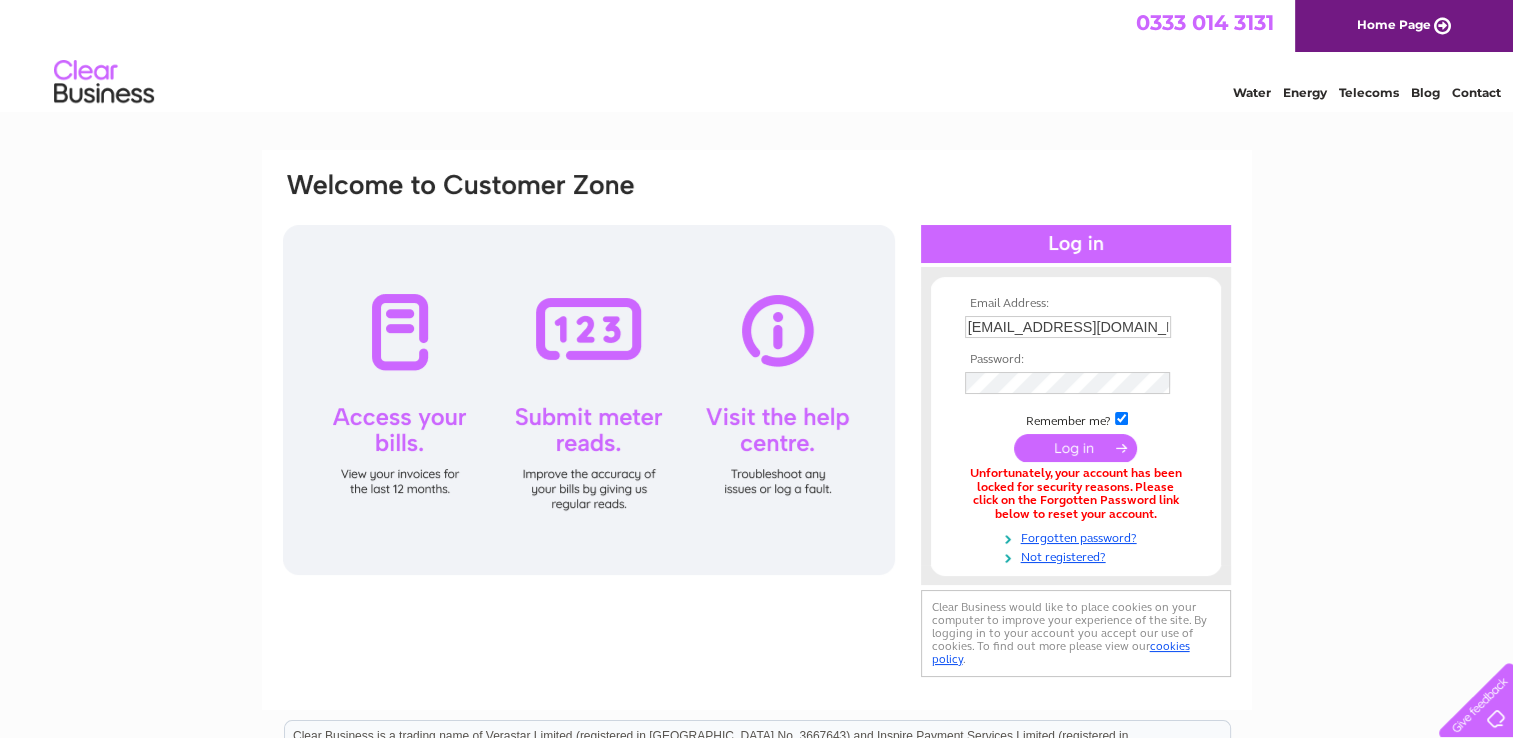 scroll, scrollTop: 0, scrollLeft: 0, axis: both 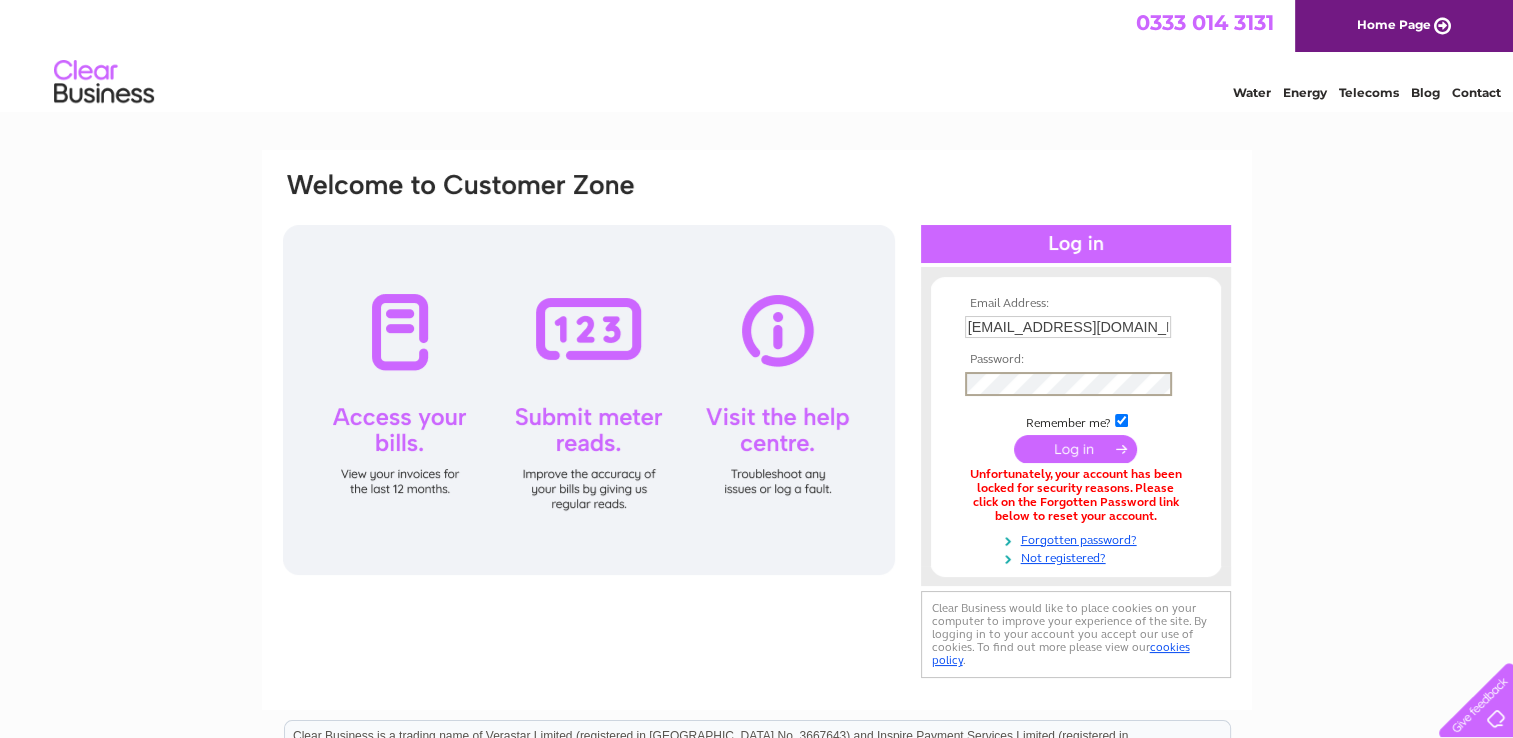 click on "Email Address:
Ktsltd@hotmail.co.uk
Password:" at bounding box center (1076, 431) 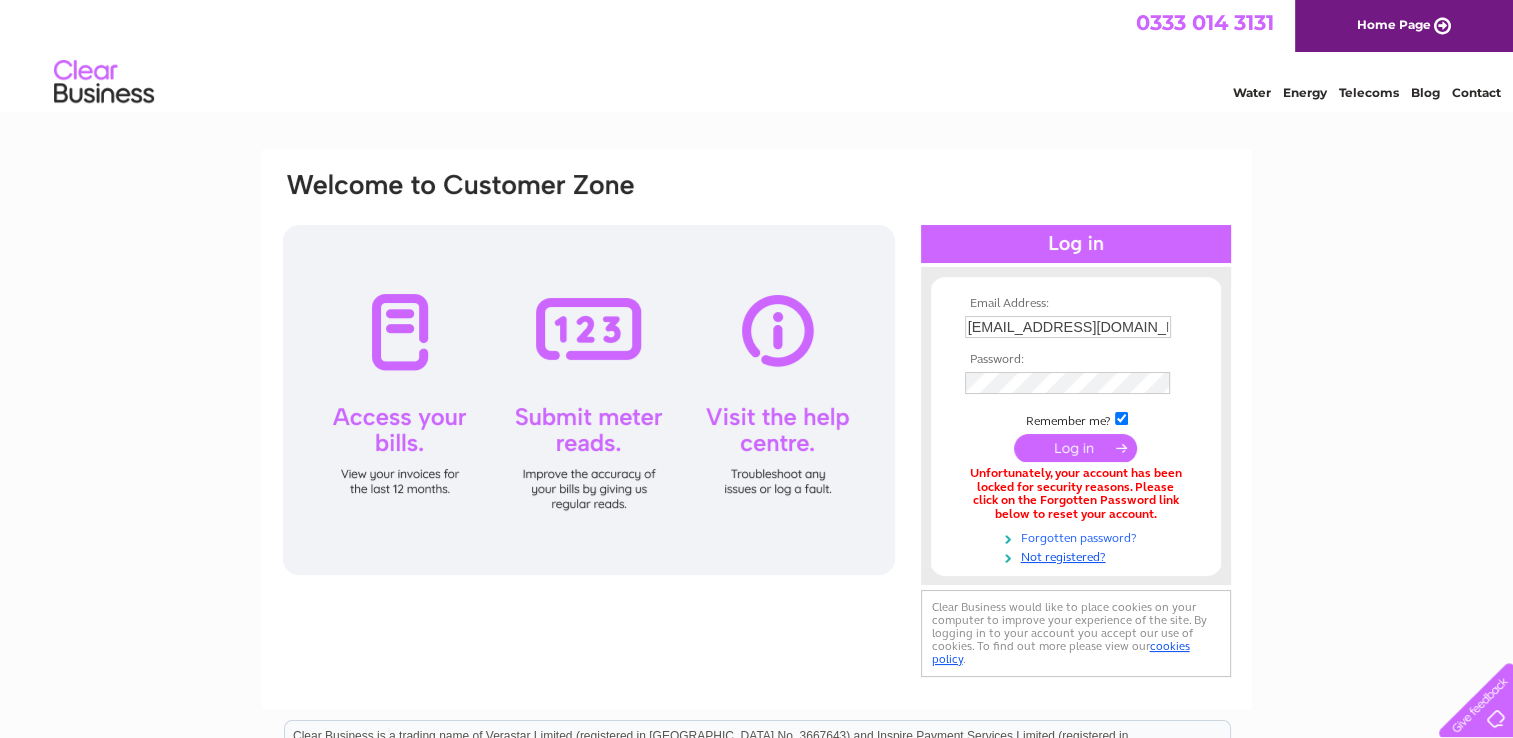 click on "Forgotten password?" at bounding box center [1078, 536] 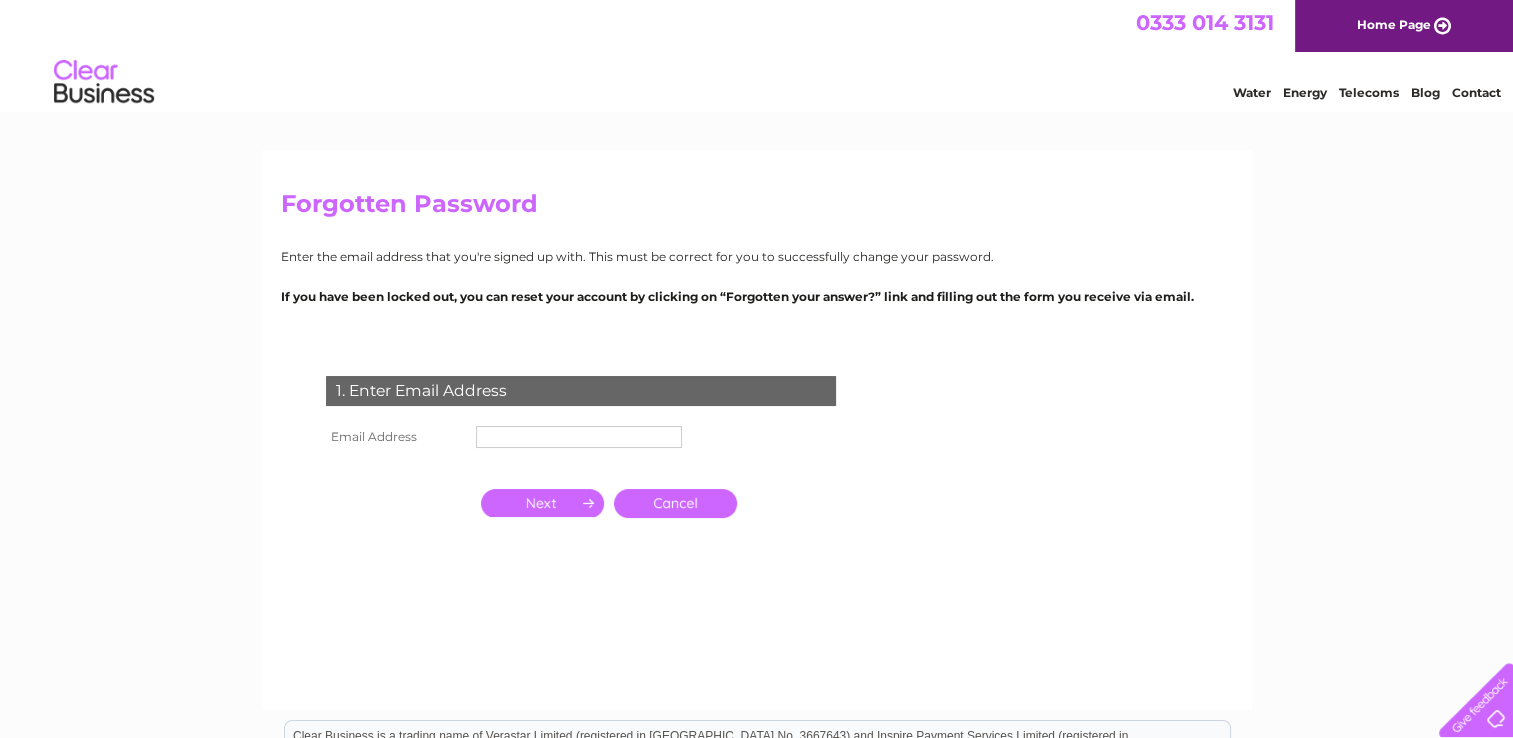 scroll, scrollTop: 0, scrollLeft: 0, axis: both 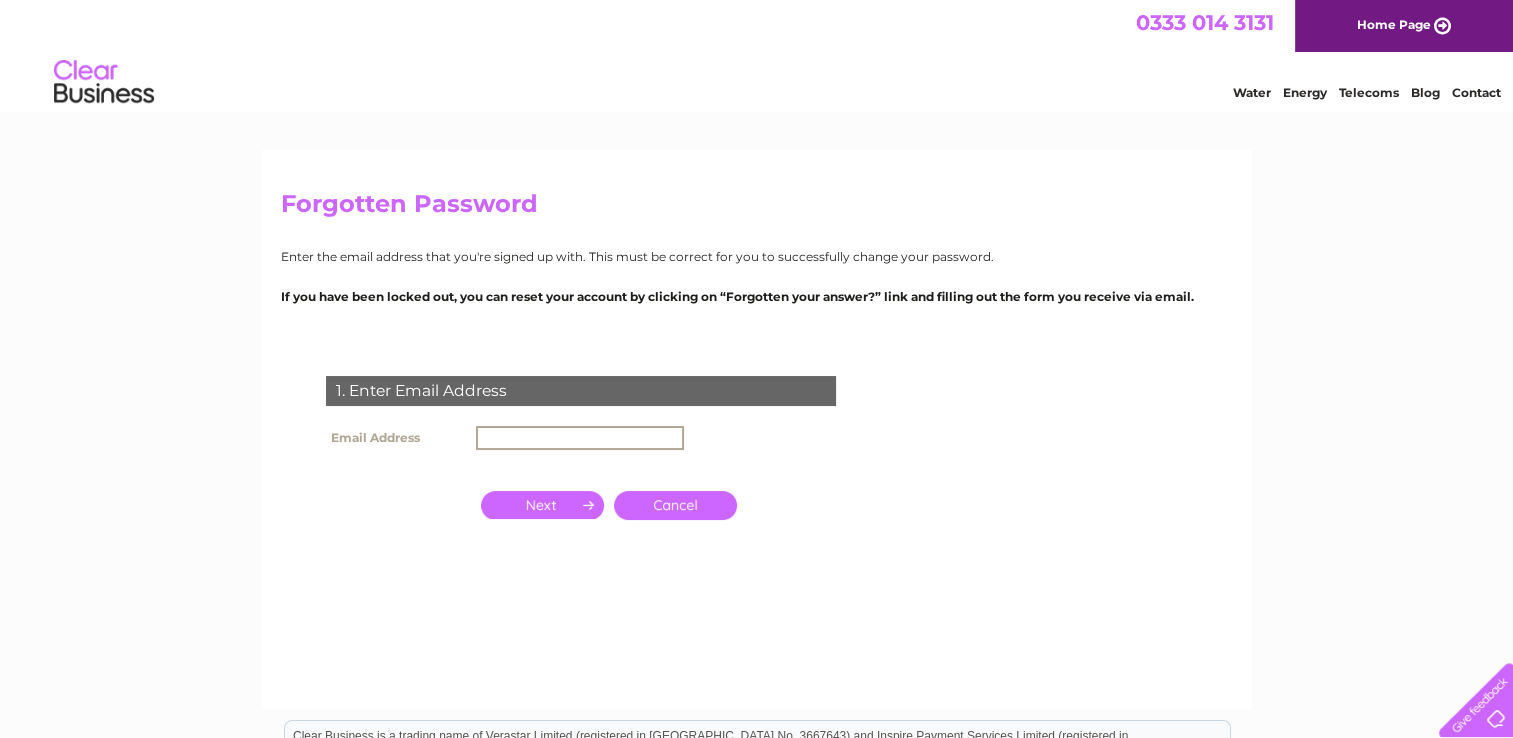 click at bounding box center [580, 438] 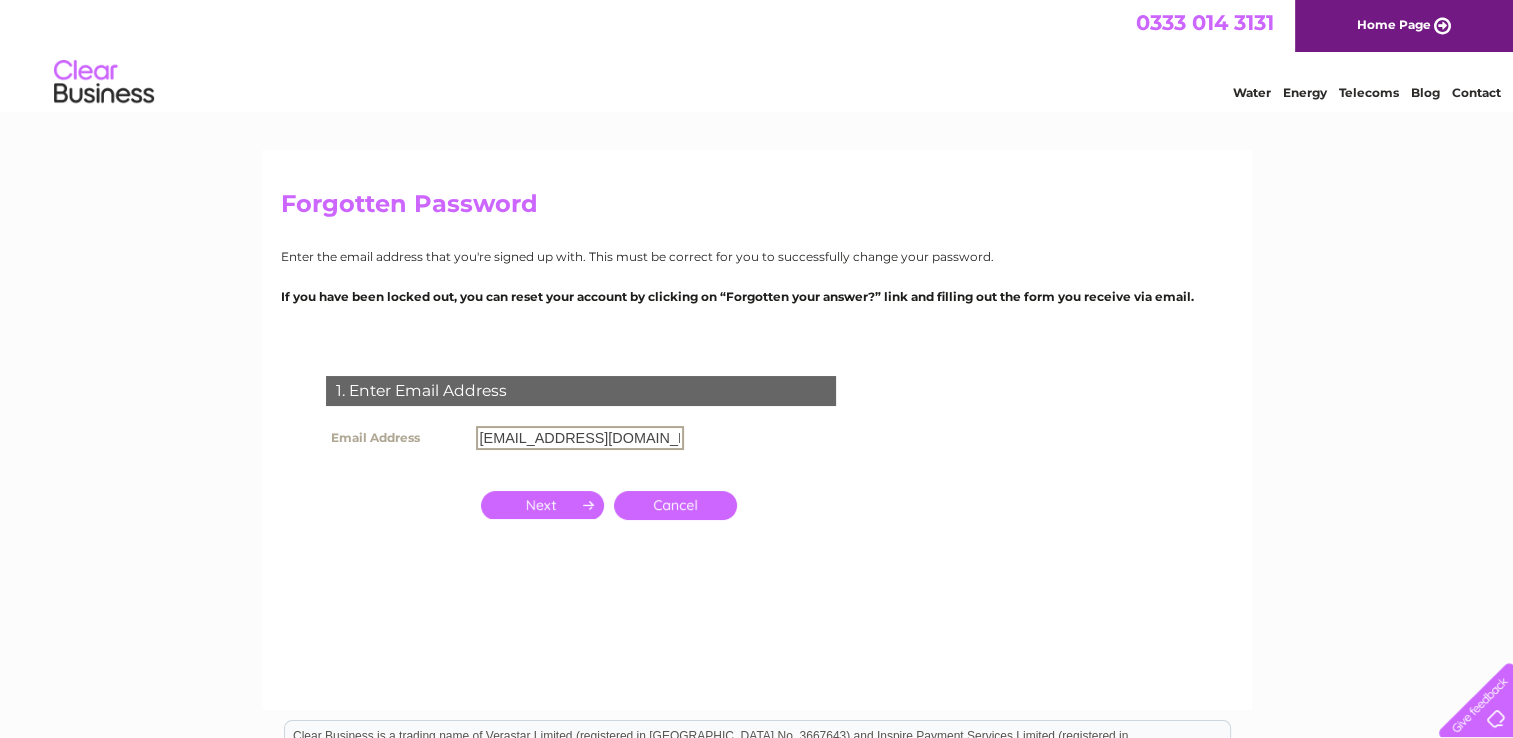 click at bounding box center [542, 505] 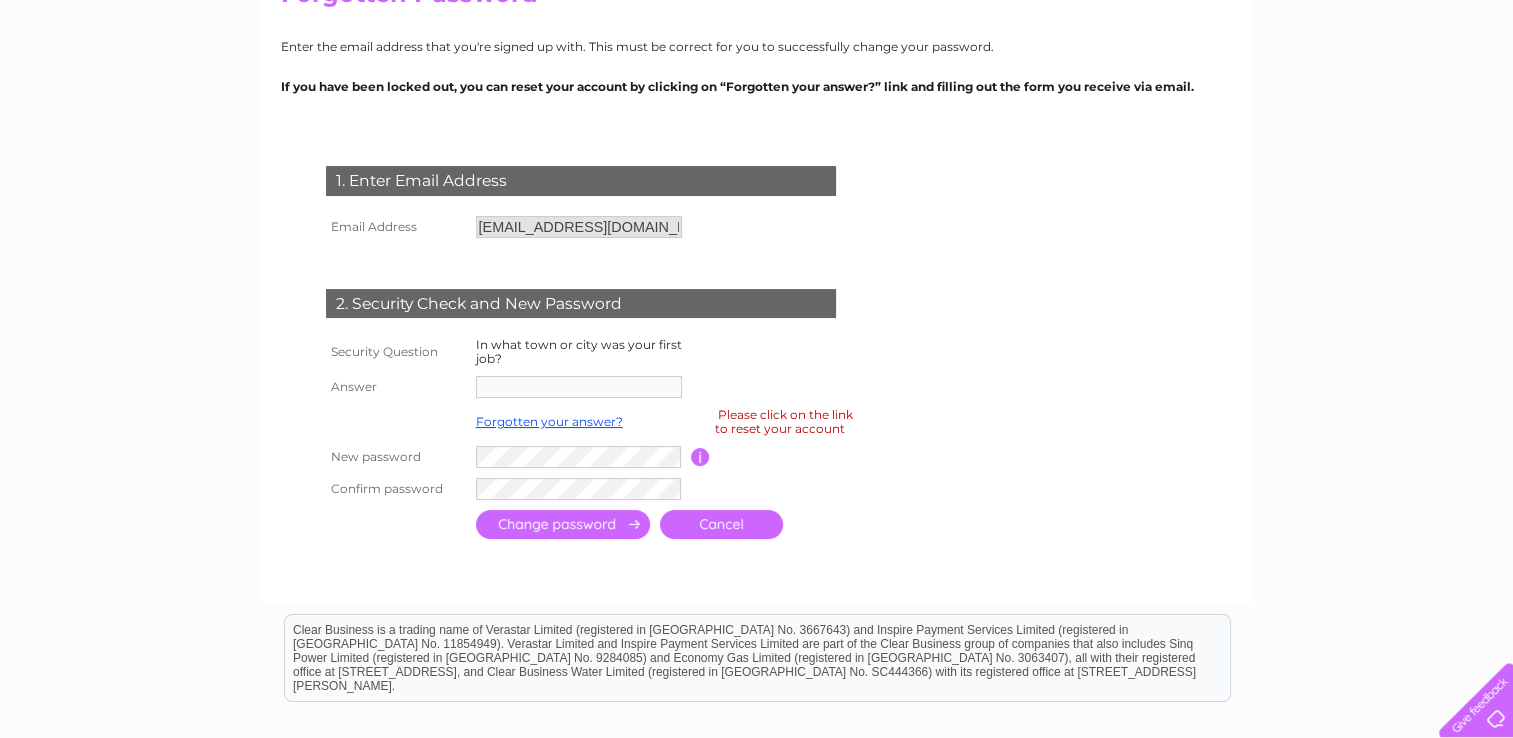 scroll, scrollTop: 266, scrollLeft: 0, axis: vertical 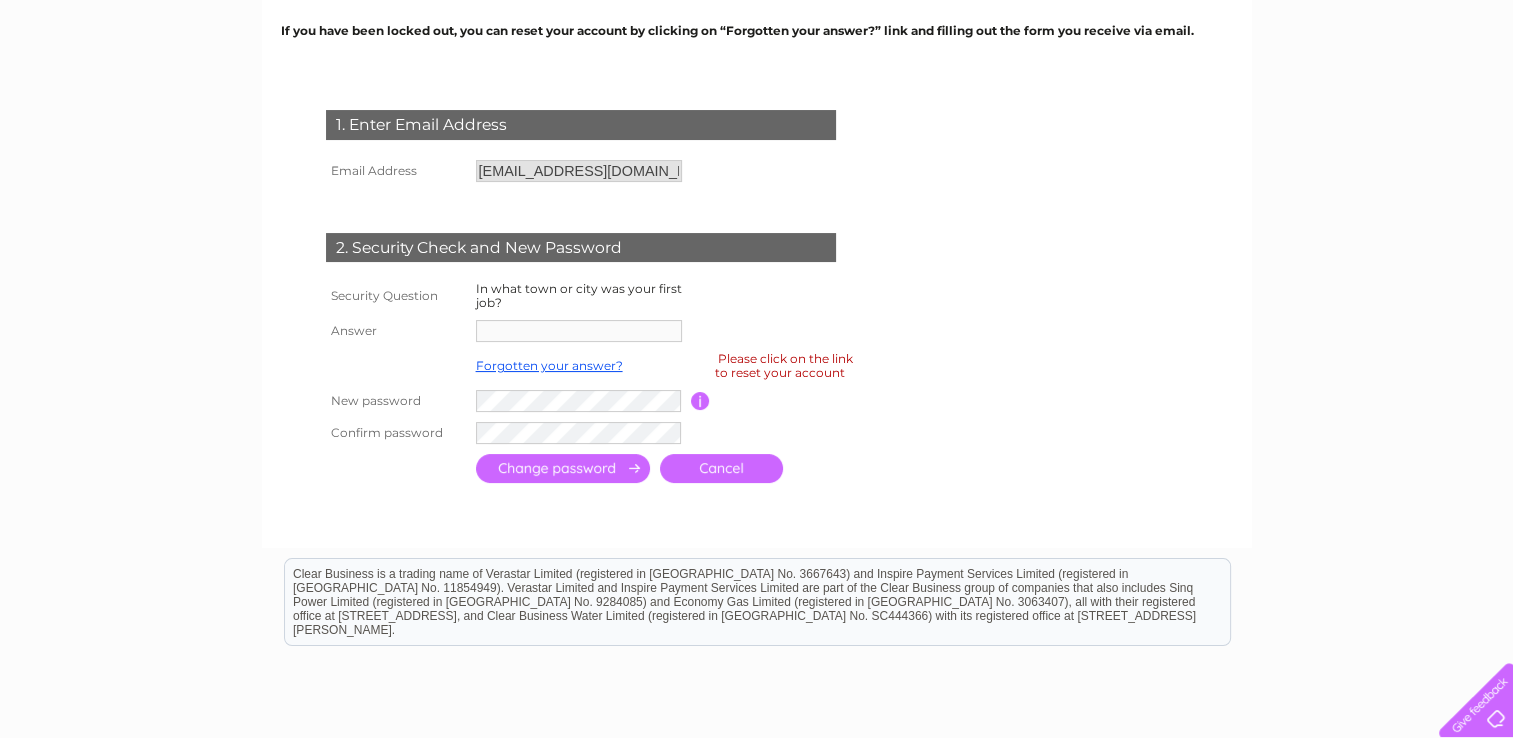 click on "Confirm password" at bounding box center [396, 433] 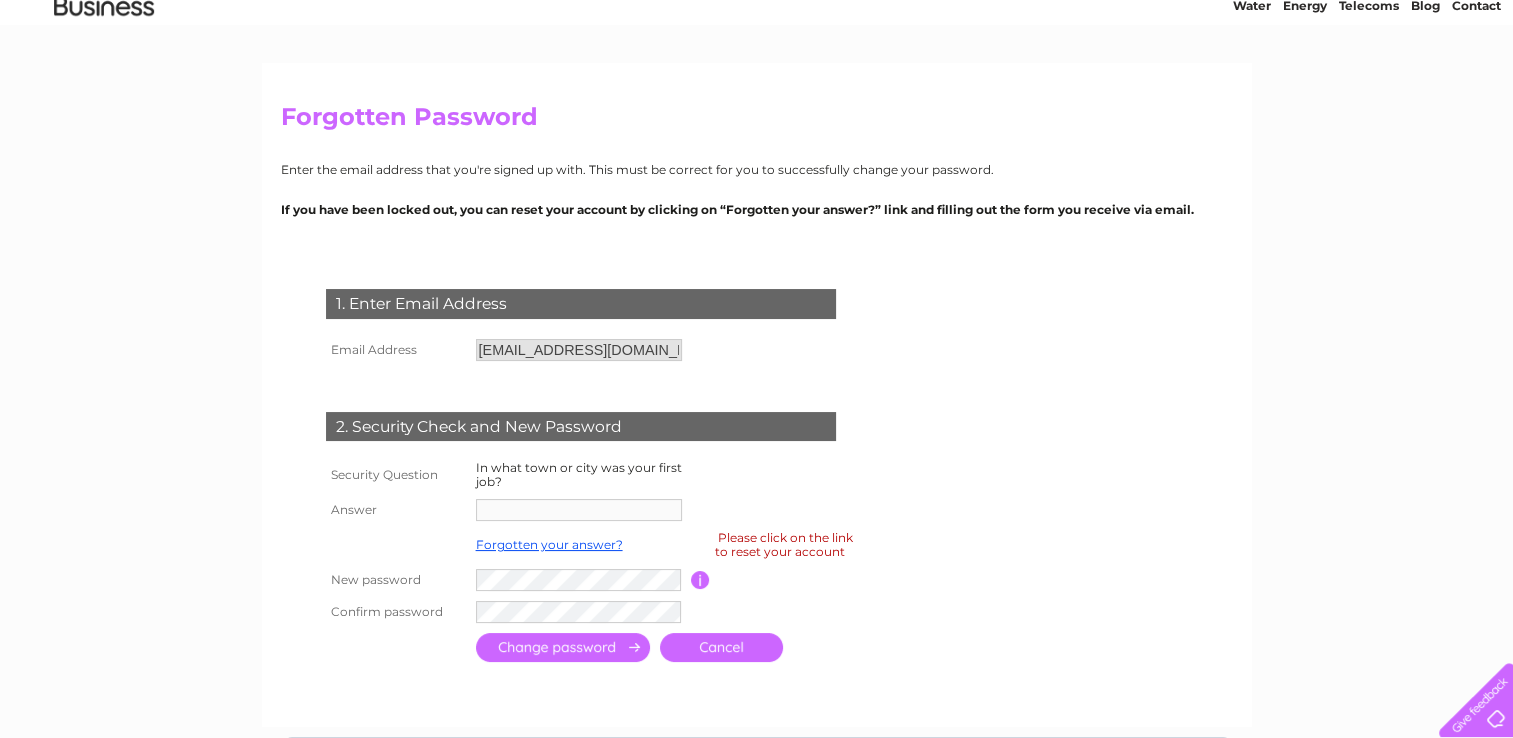 scroll, scrollTop: 0, scrollLeft: 0, axis: both 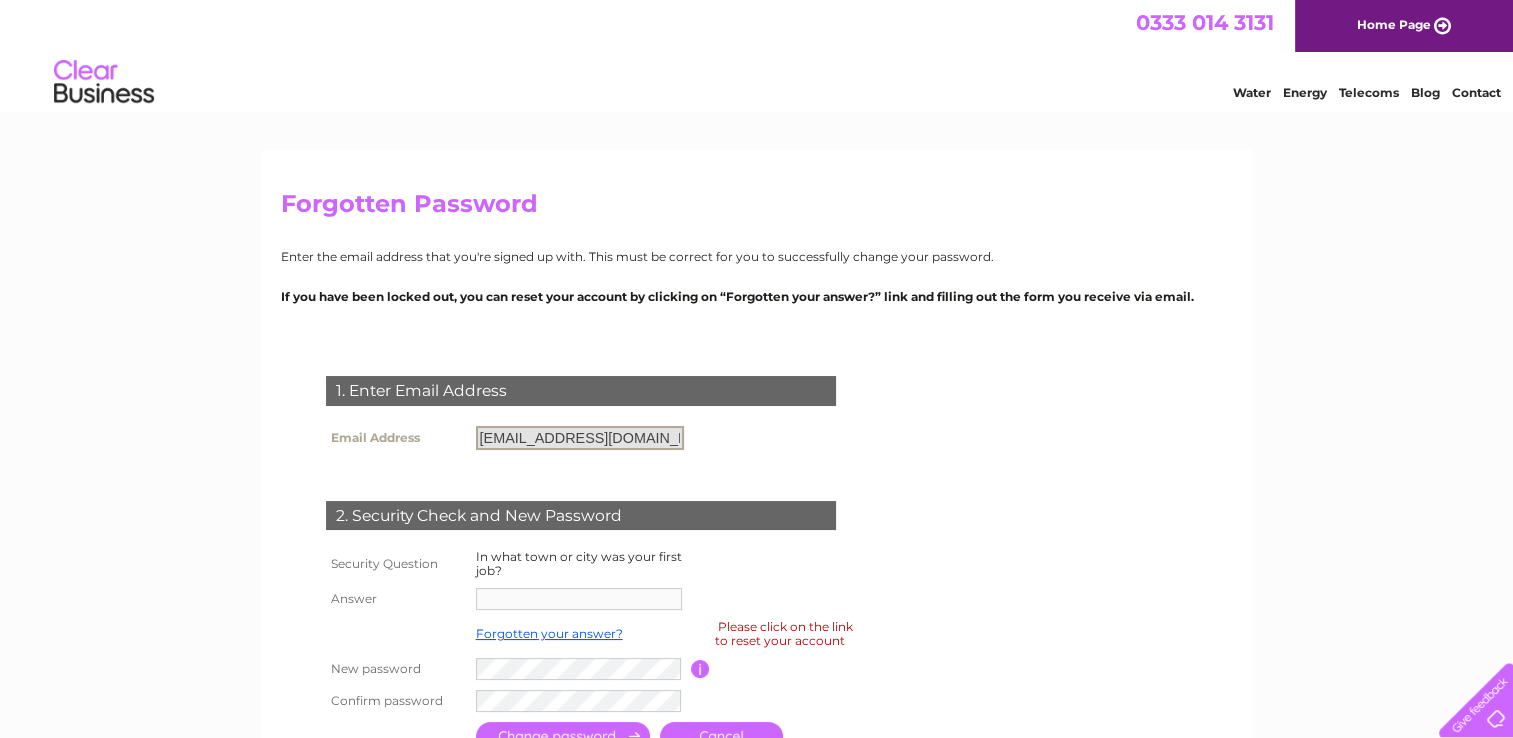 click on "[EMAIL_ADDRESS][DOMAIN_NAME]" at bounding box center (580, 438) 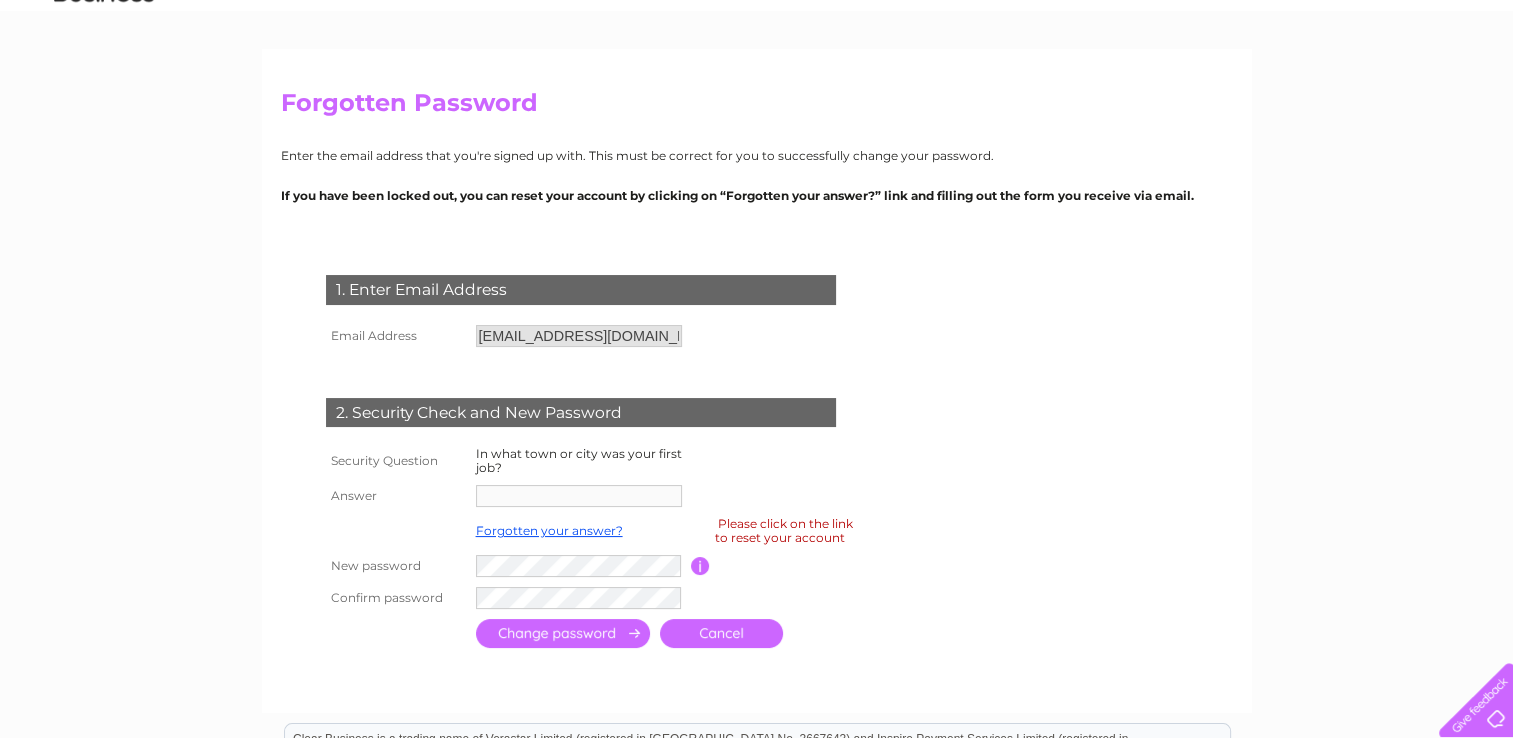 scroll, scrollTop: 133, scrollLeft: 0, axis: vertical 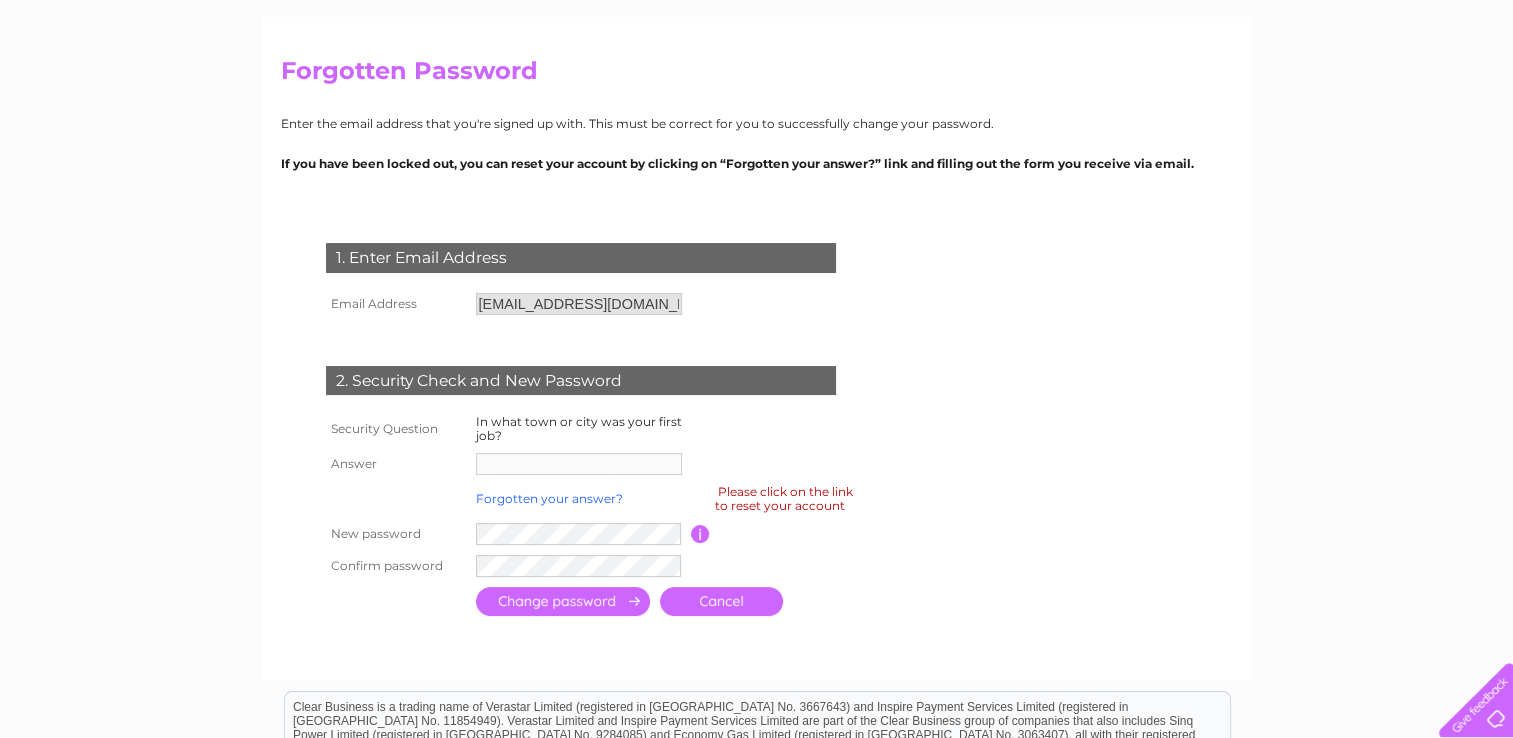 click on "Forgotten your answer?" at bounding box center (549, 498) 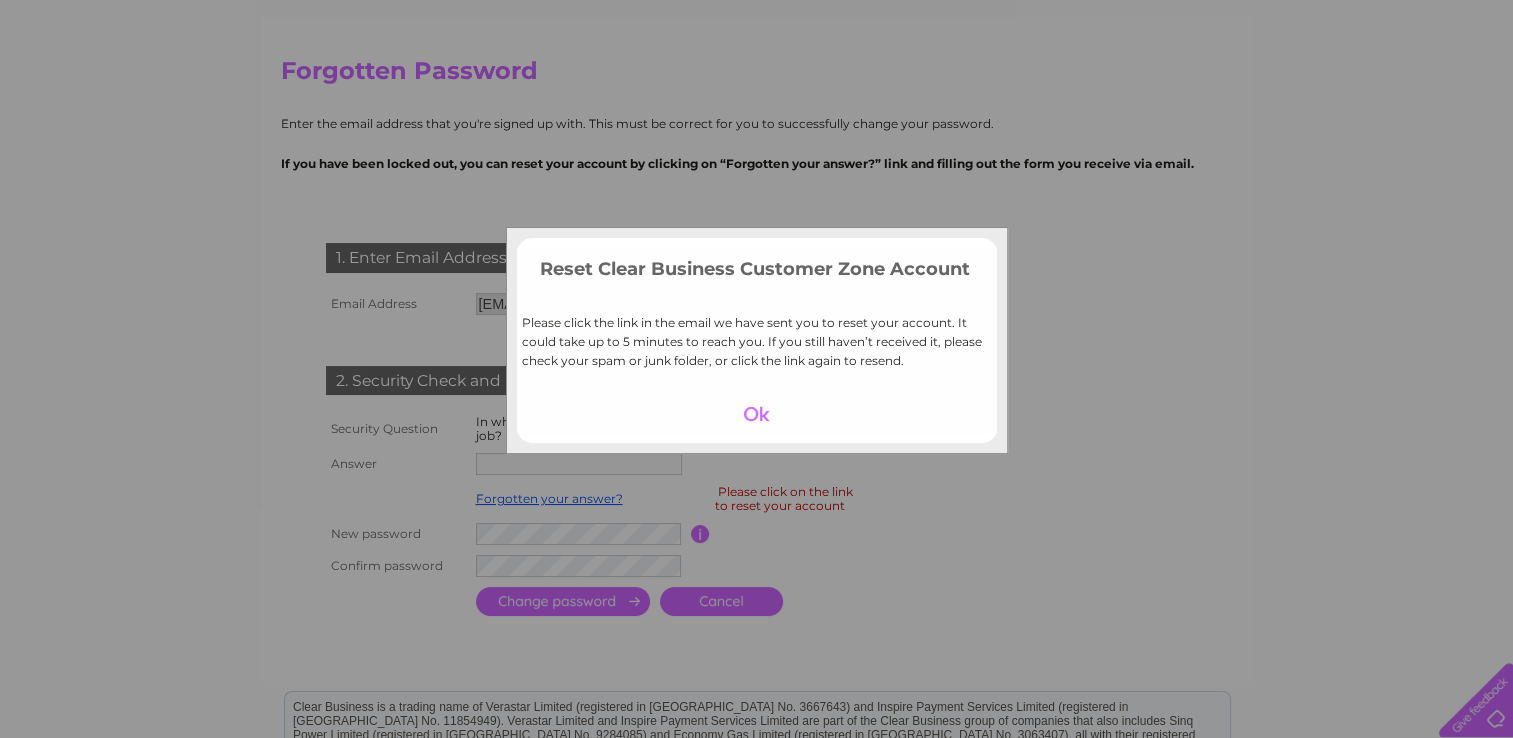 click at bounding box center (756, 414) 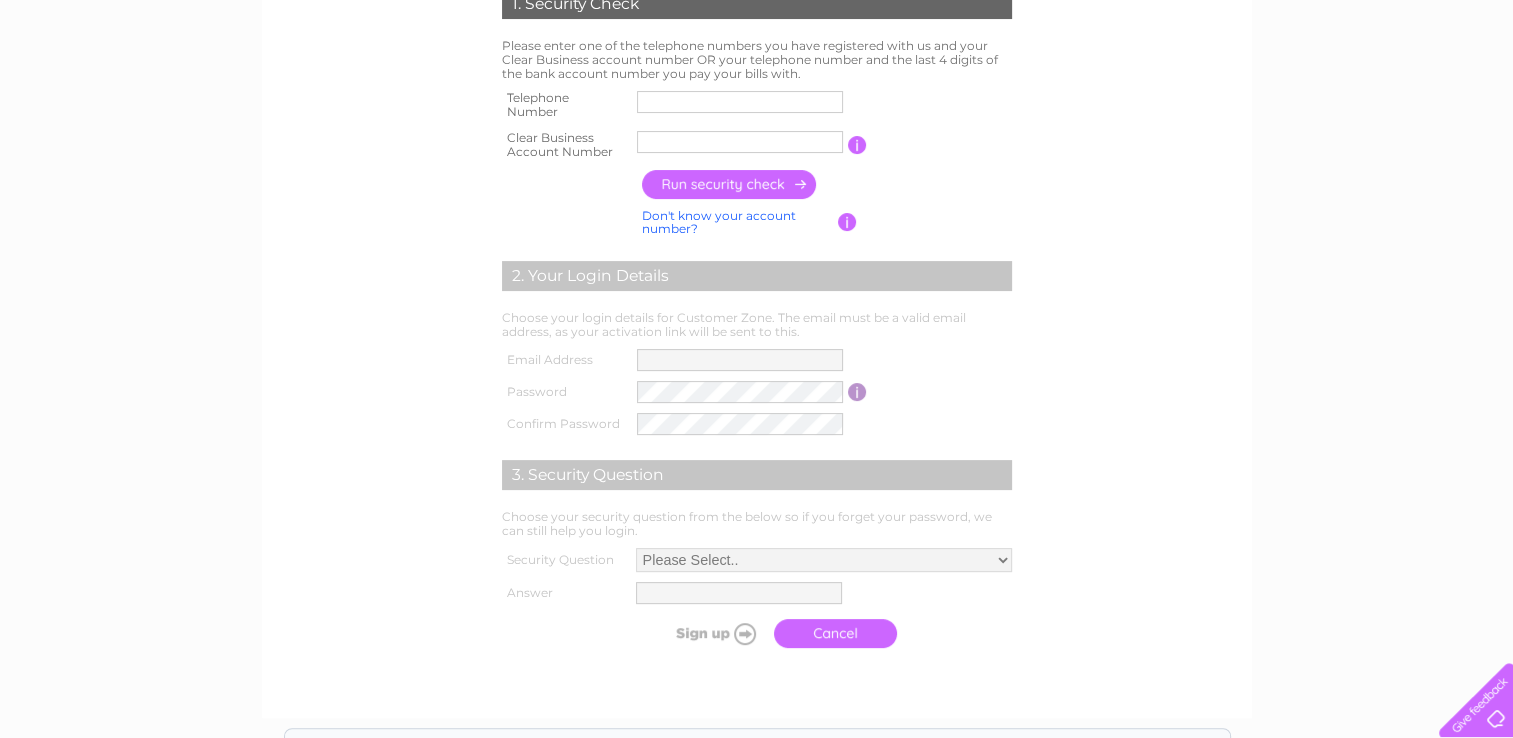 scroll, scrollTop: 400, scrollLeft: 0, axis: vertical 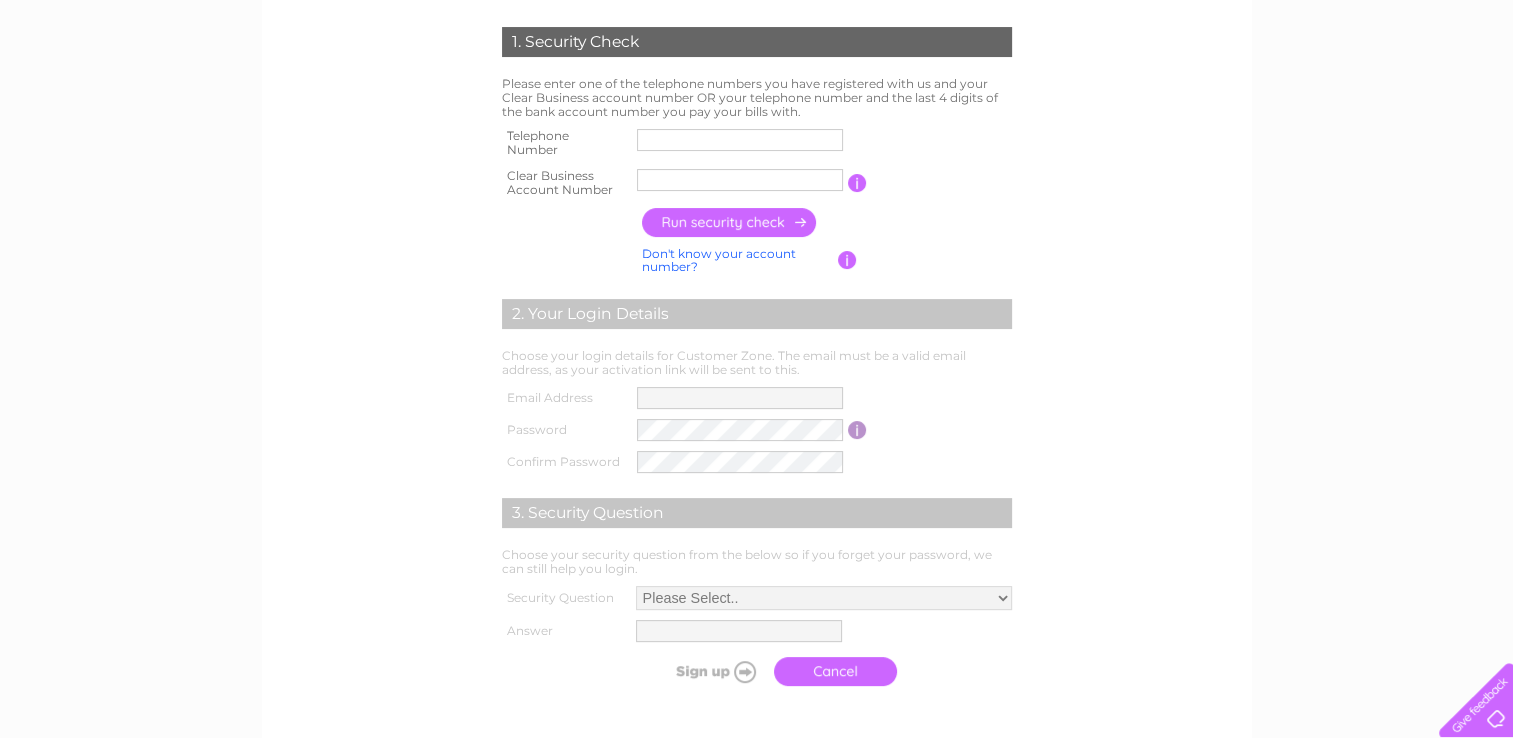 click at bounding box center (740, 140) 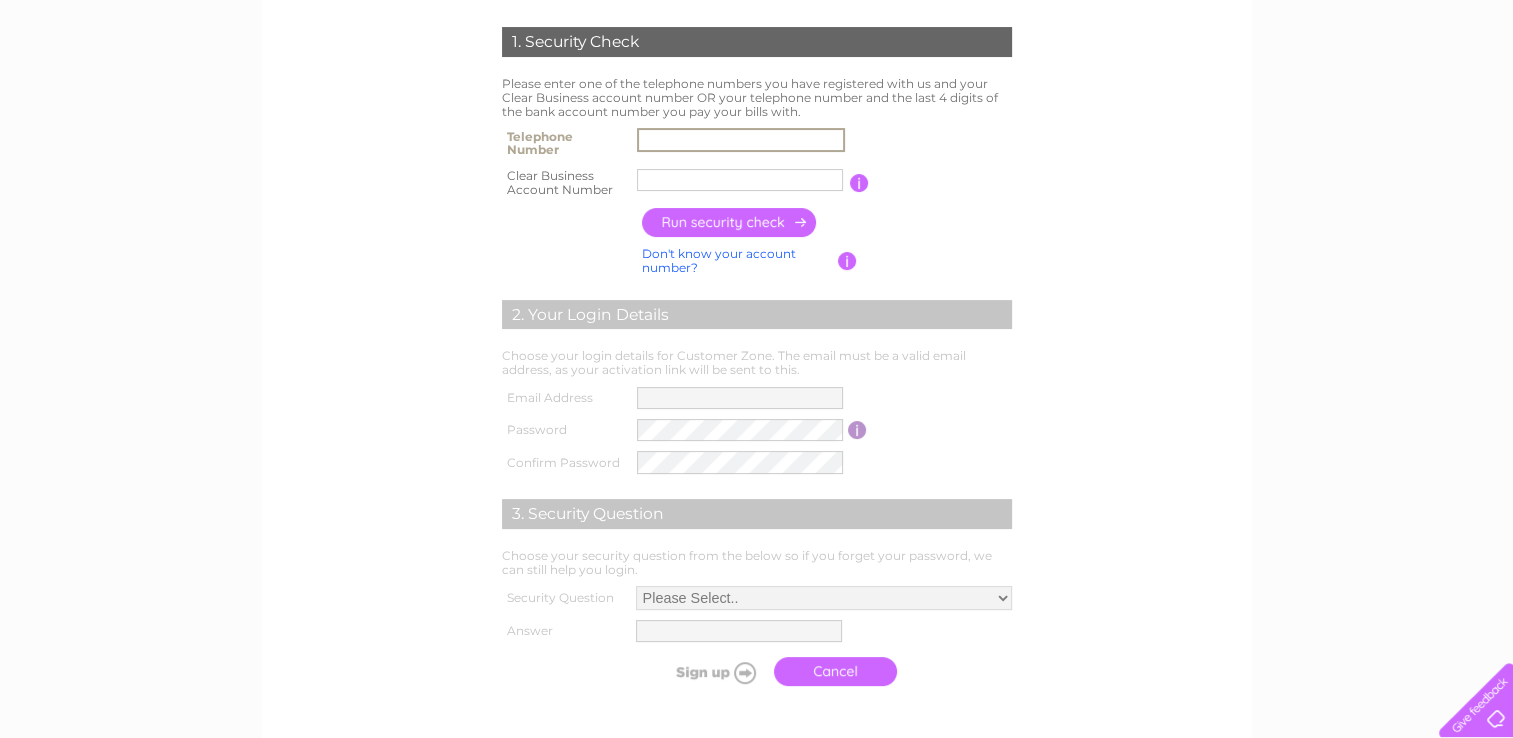 type on "07775532805" 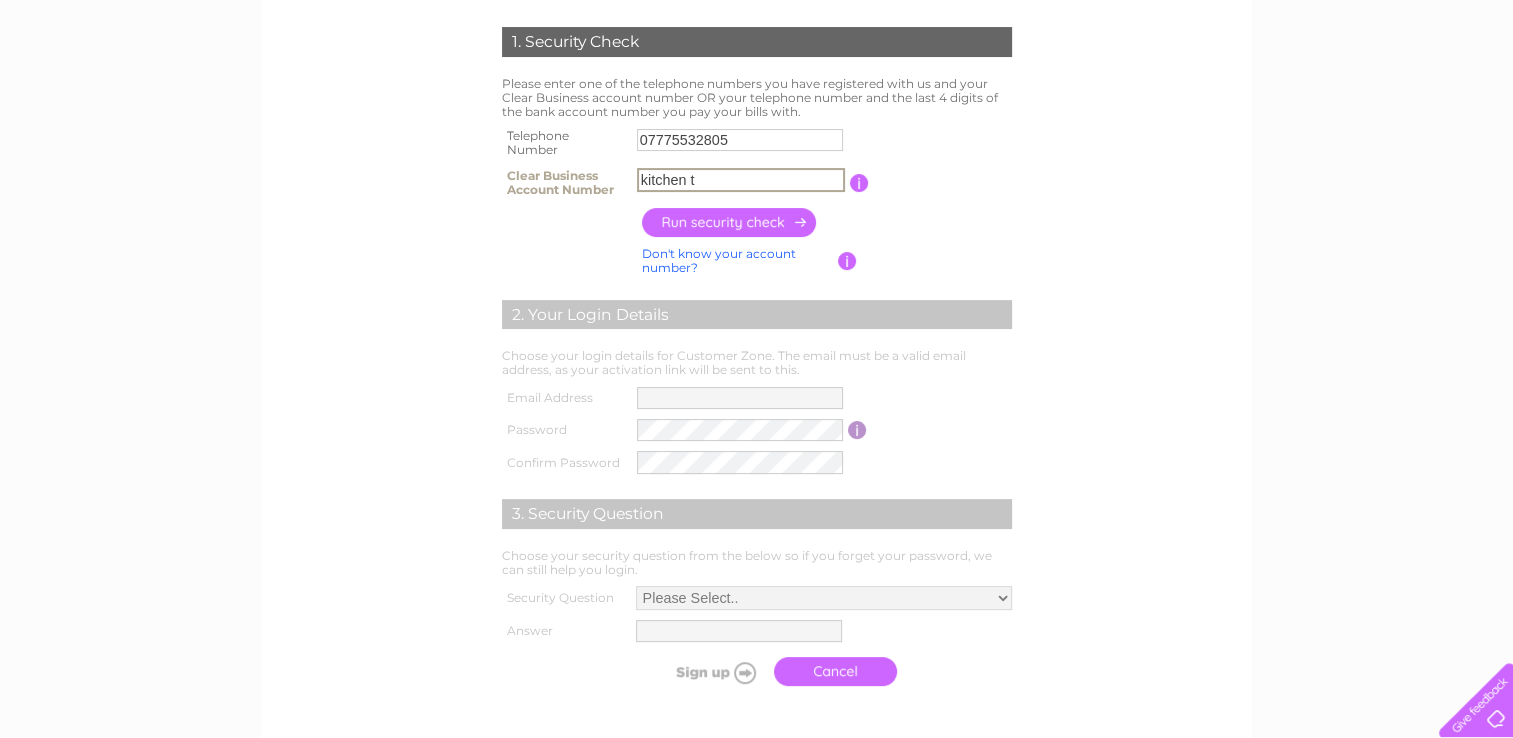click on "kitchen t" at bounding box center [741, 180] 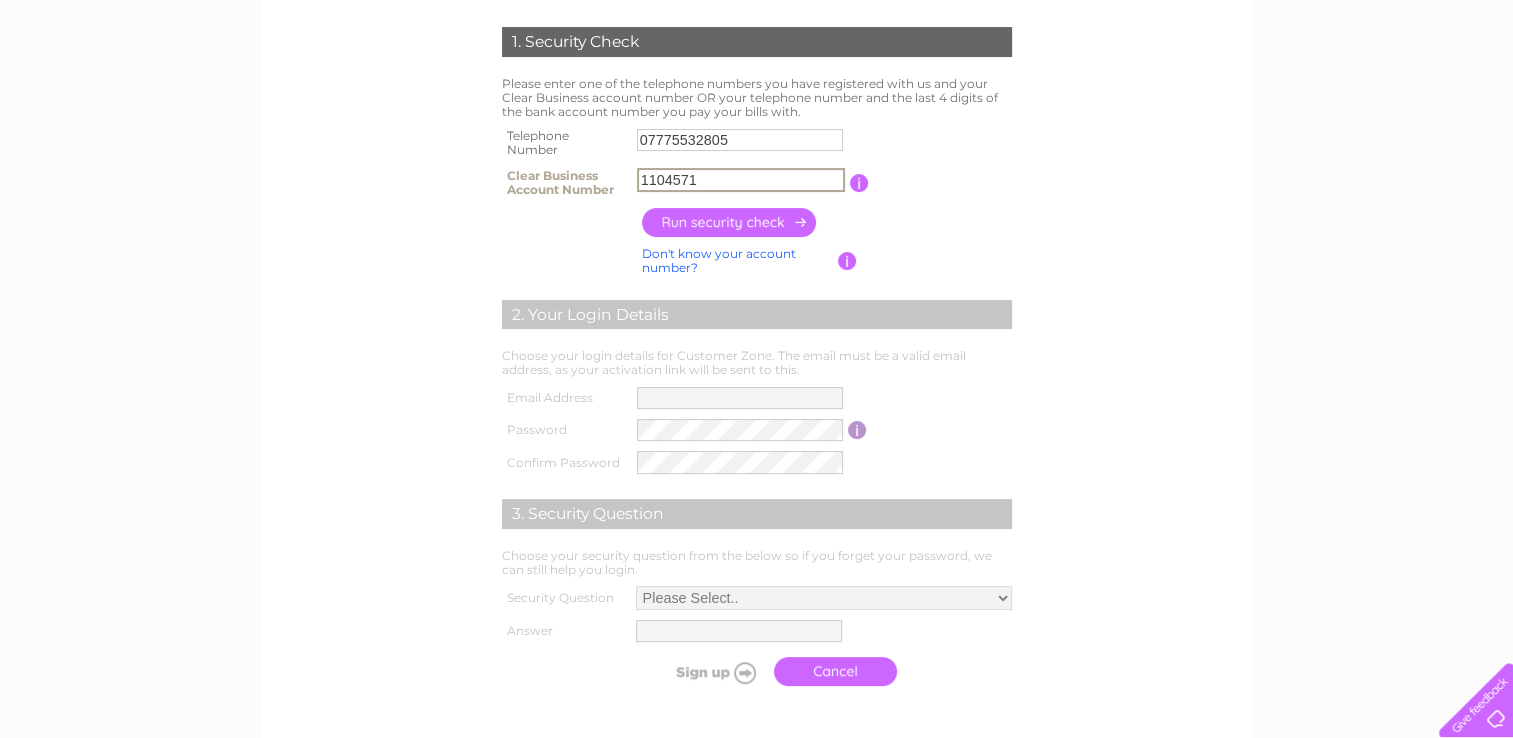 type on "1104571" 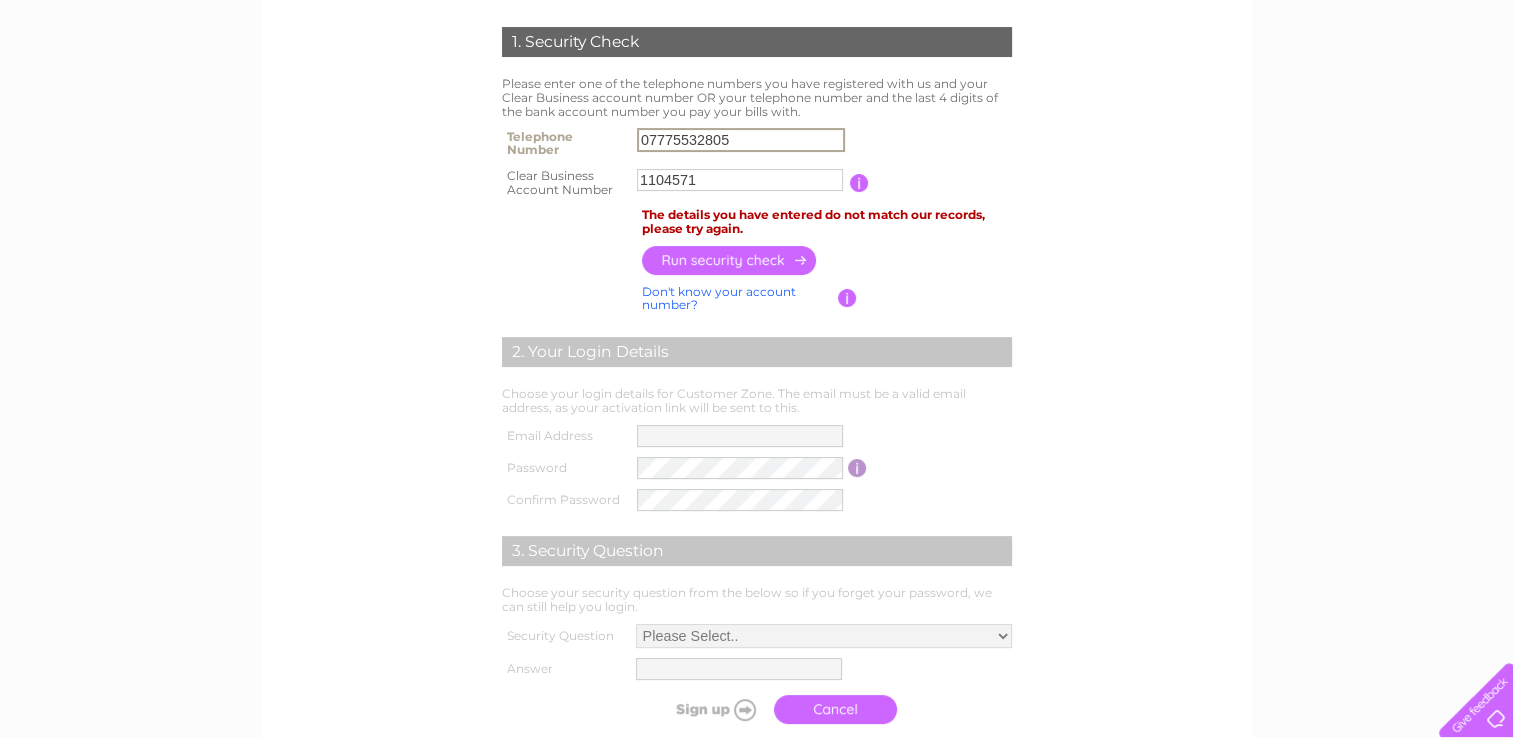 click on "07775532805" at bounding box center (741, 140) 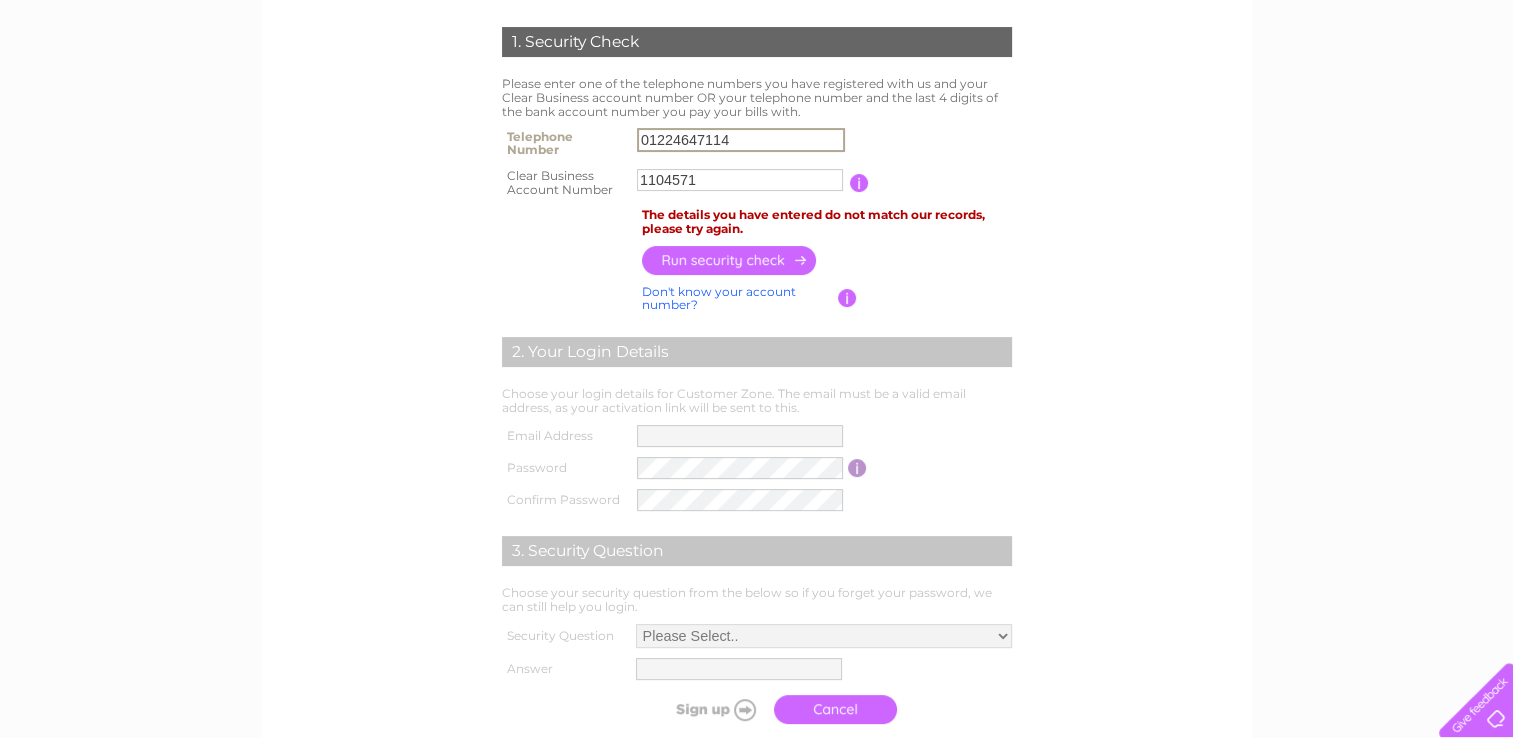 click on "1. Security Check
Please enter one of the telephone numbers you have registered with us and your Clear Business account number OR your telephone number and the last 4 digits of the bank account number you pay your bills with.
Telephone Number
01224647114
Clear Business Account Number" at bounding box center [756, 443] 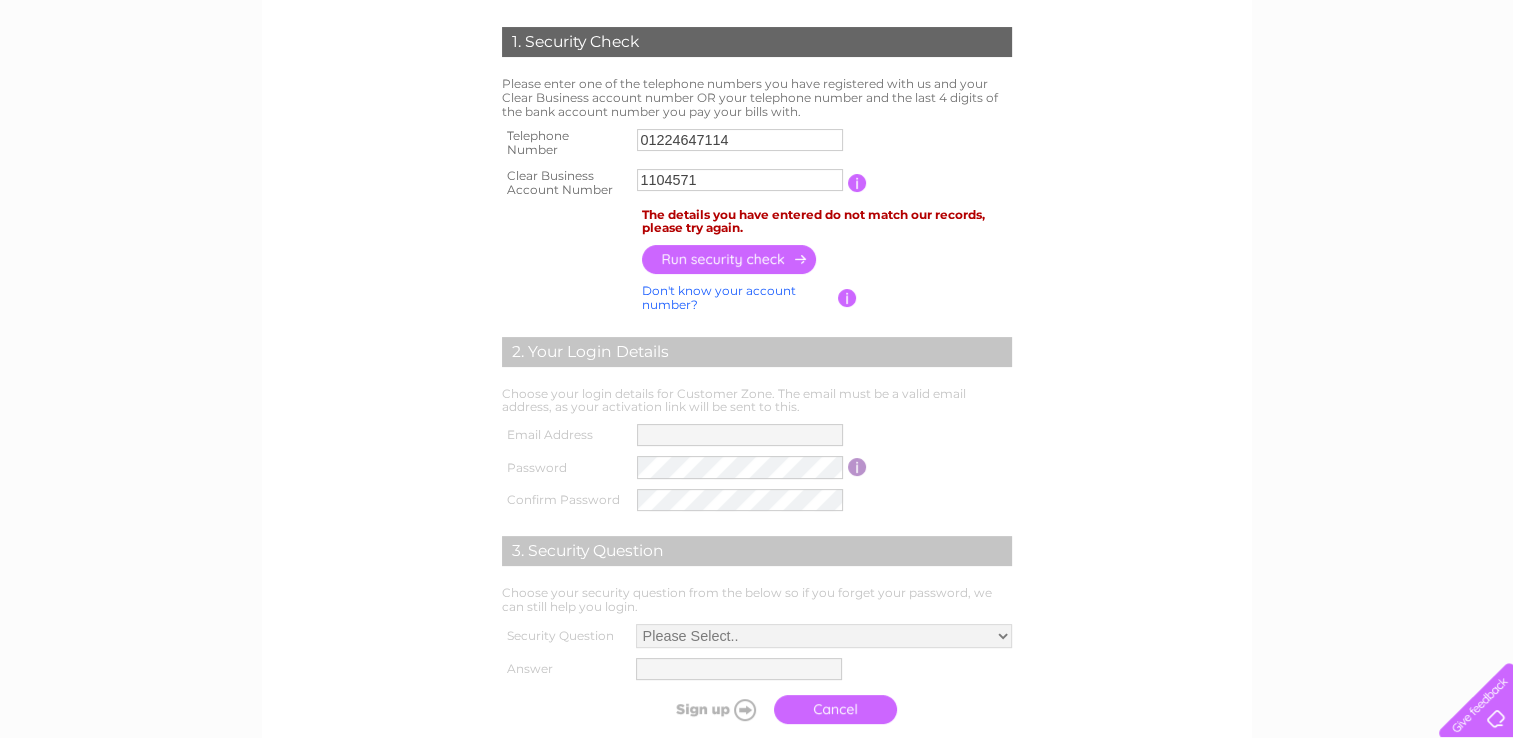 click at bounding box center (730, 259) 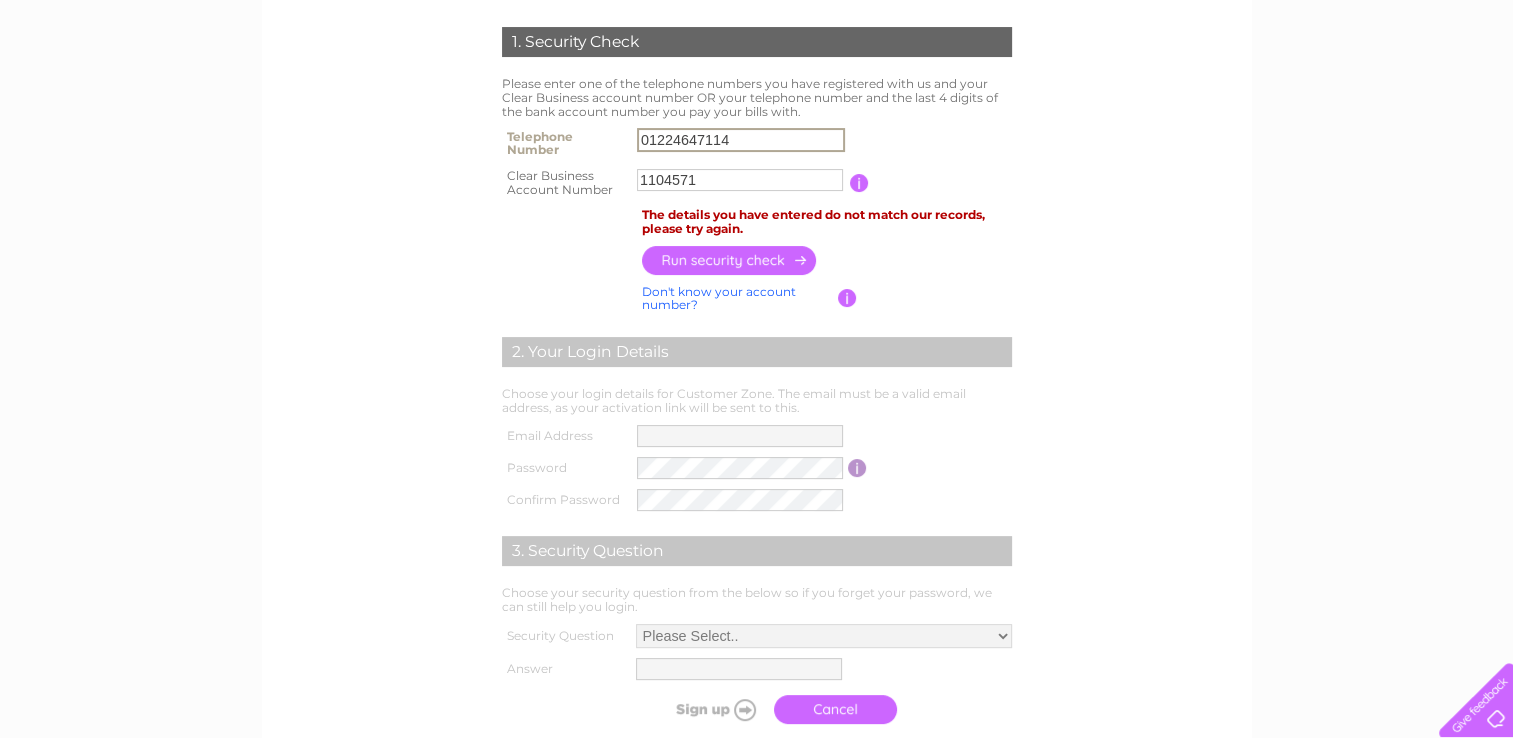 drag, startPoint x: 771, startPoint y: 142, endPoint x: 556, endPoint y: 142, distance: 215 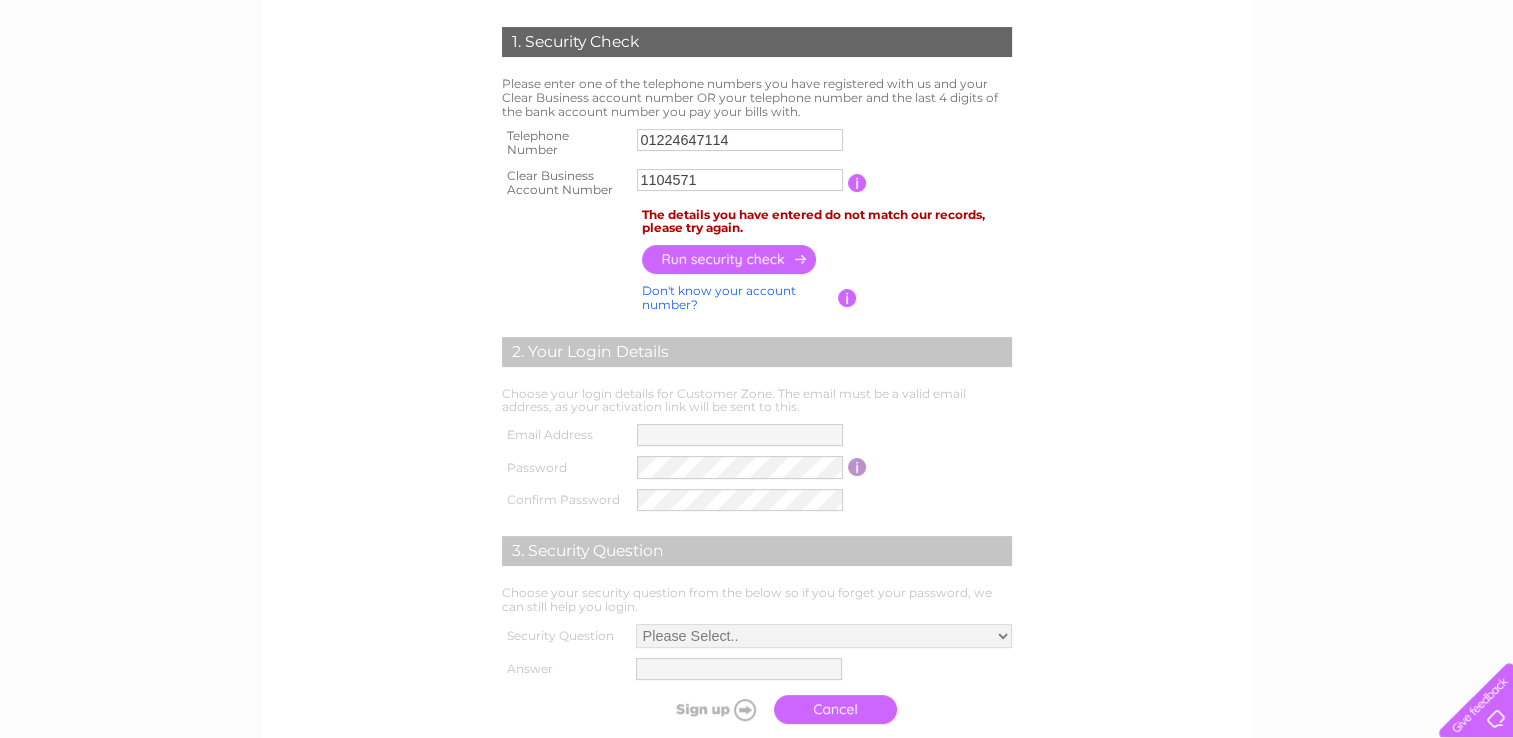 click on "Please enter one of the telephone numbers you have registered with us and your Clear Business account number OR your telephone number and the last 4 digits of the bank account number you pay your bills with." at bounding box center [757, 97] 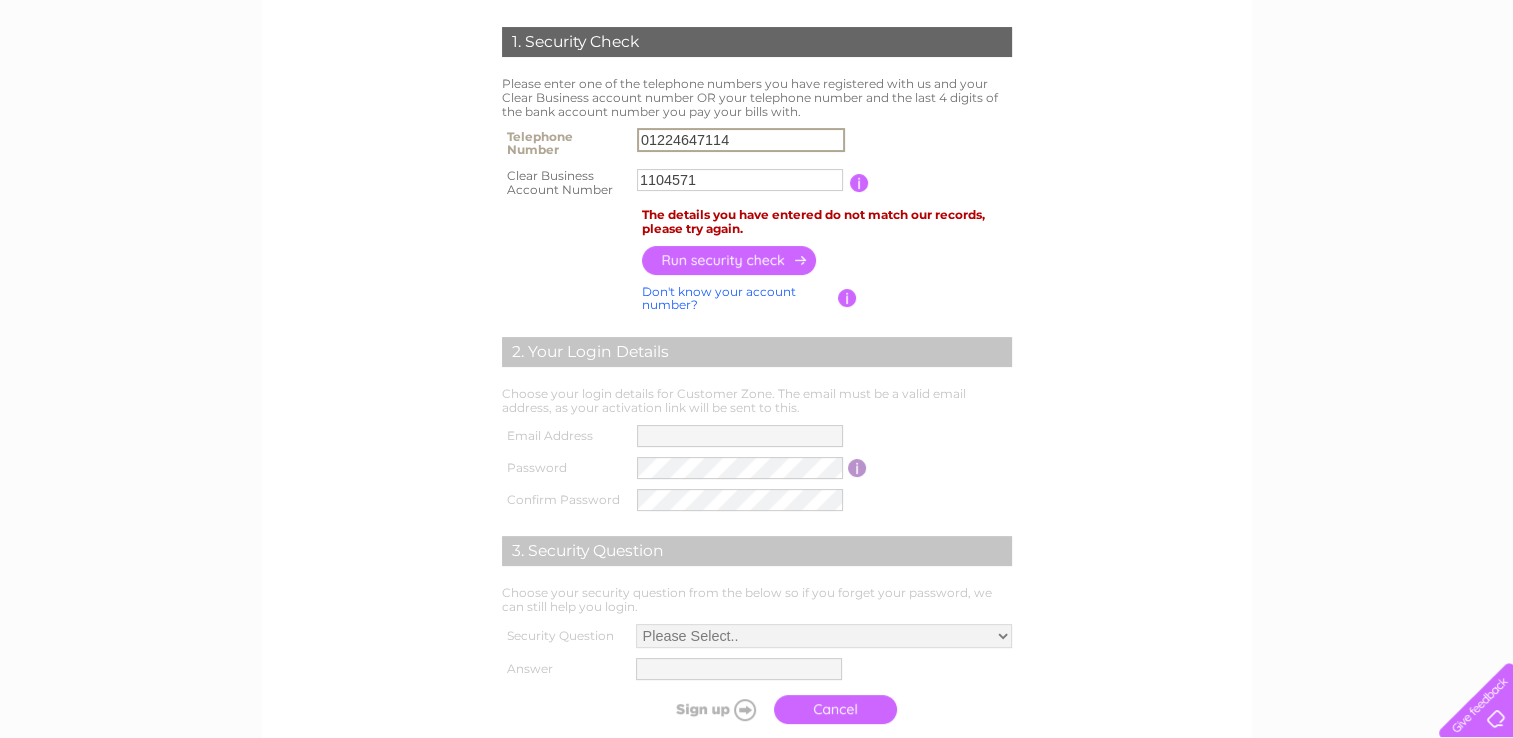 click on "01224647114" at bounding box center (741, 140) 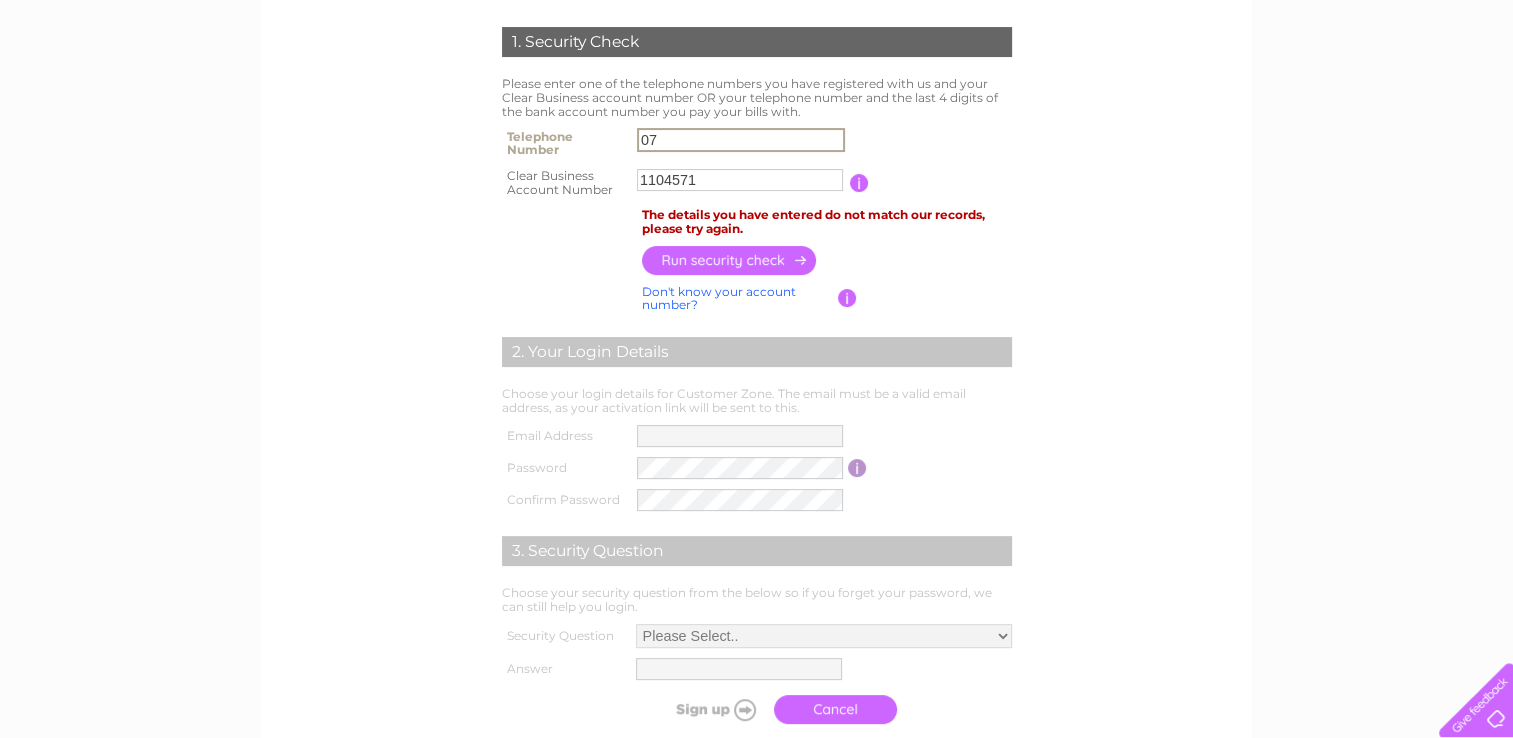 type on "07870405448" 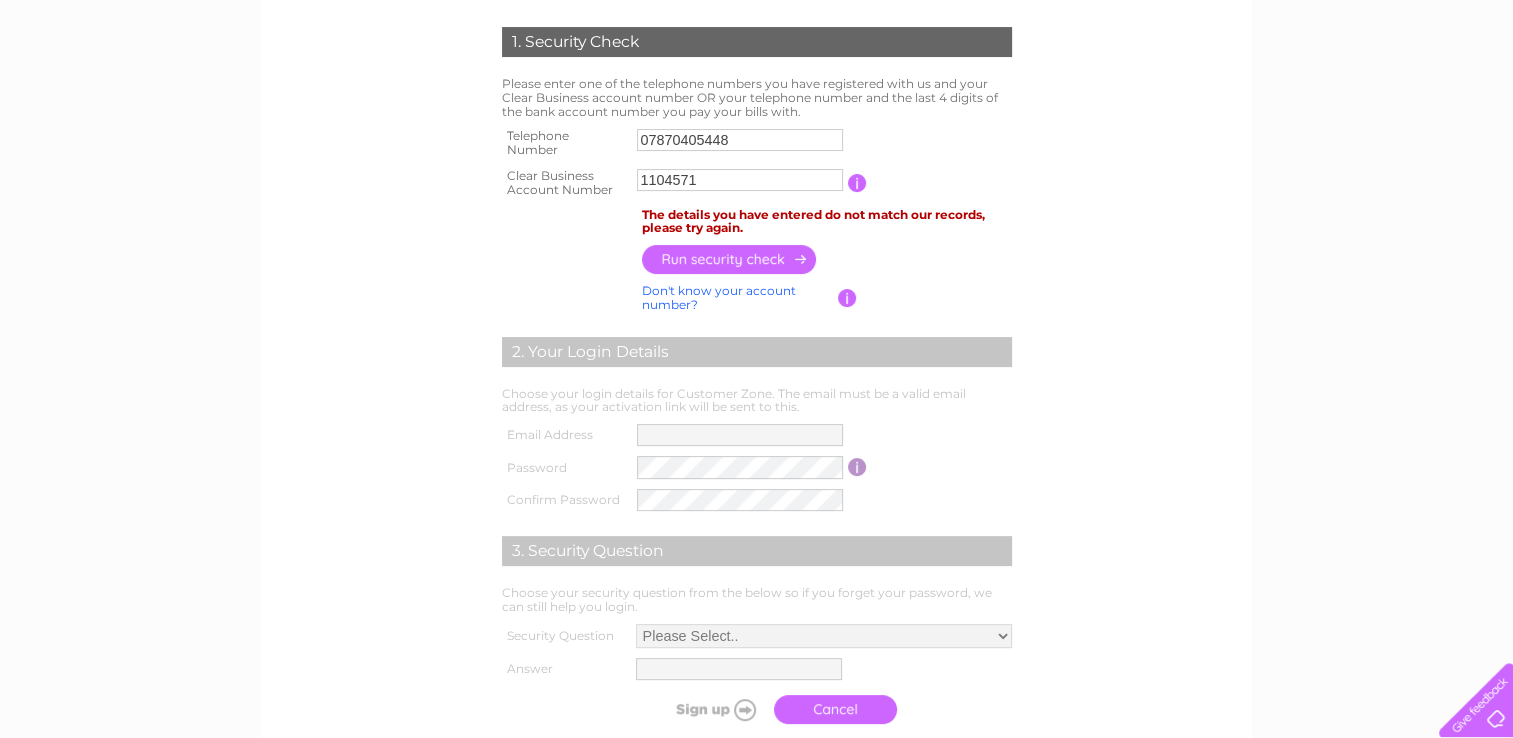 click at bounding box center [730, 259] 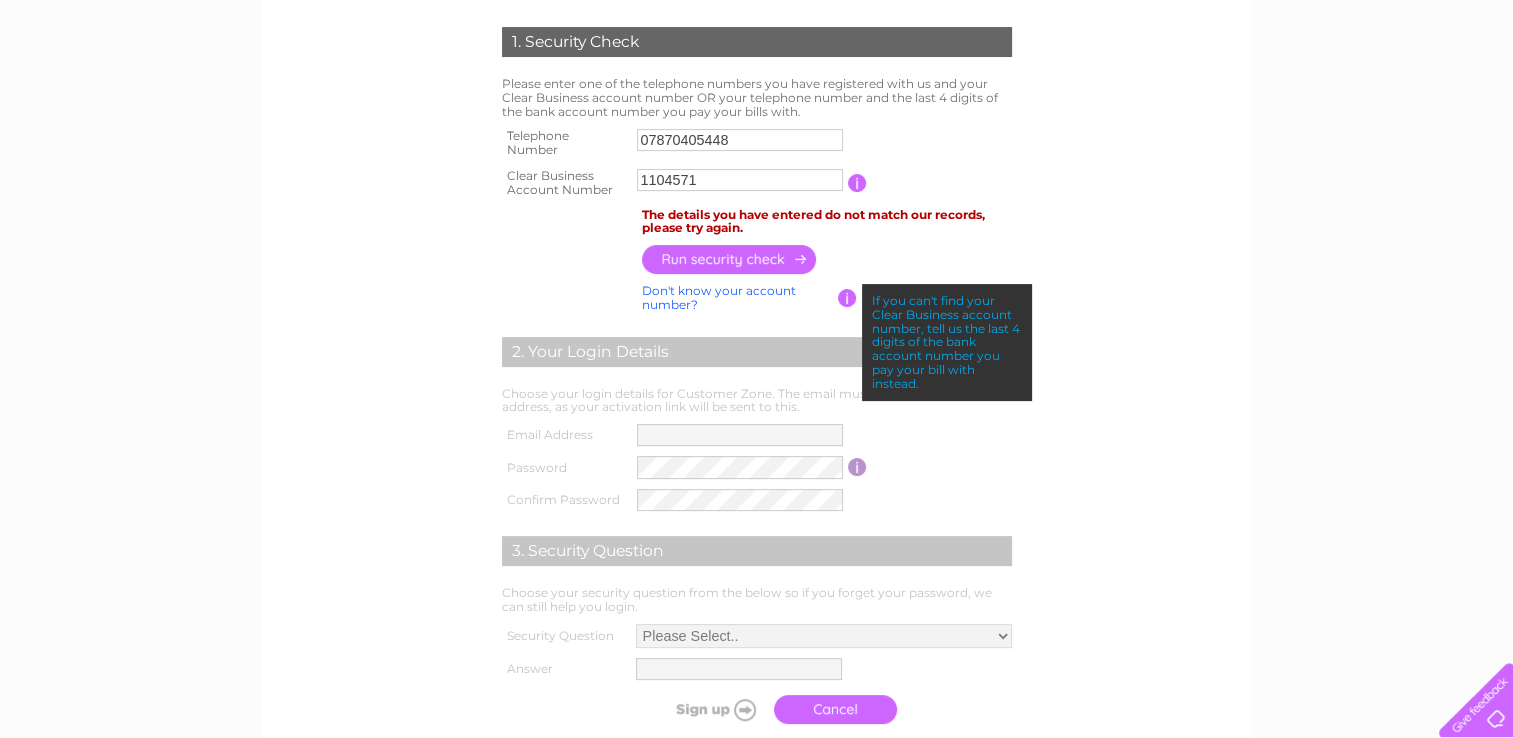 click on "1104571" at bounding box center (740, 180) 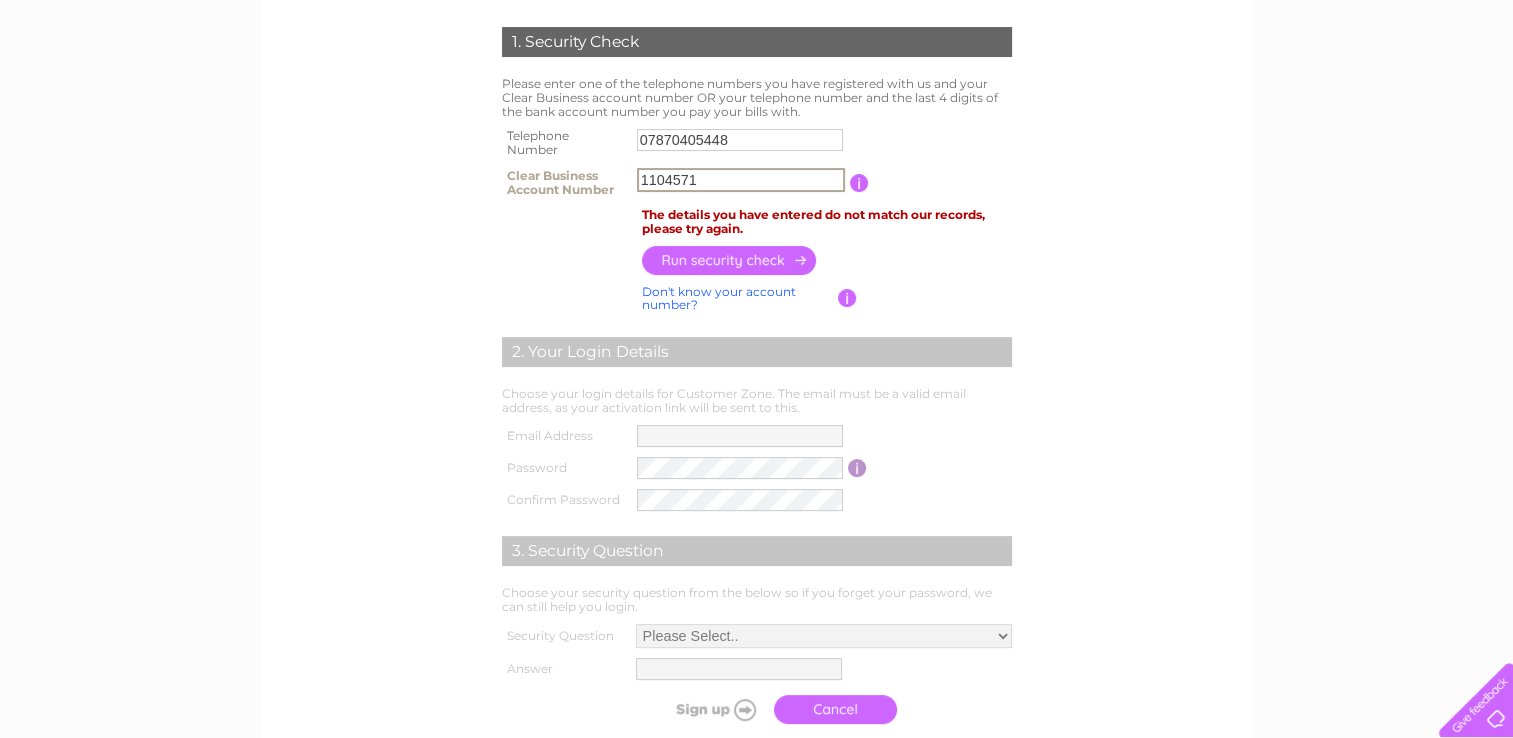drag, startPoint x: 709, startPoint y: 182, endPoint x: 526, endPoint y: 179, distance: 183.02458 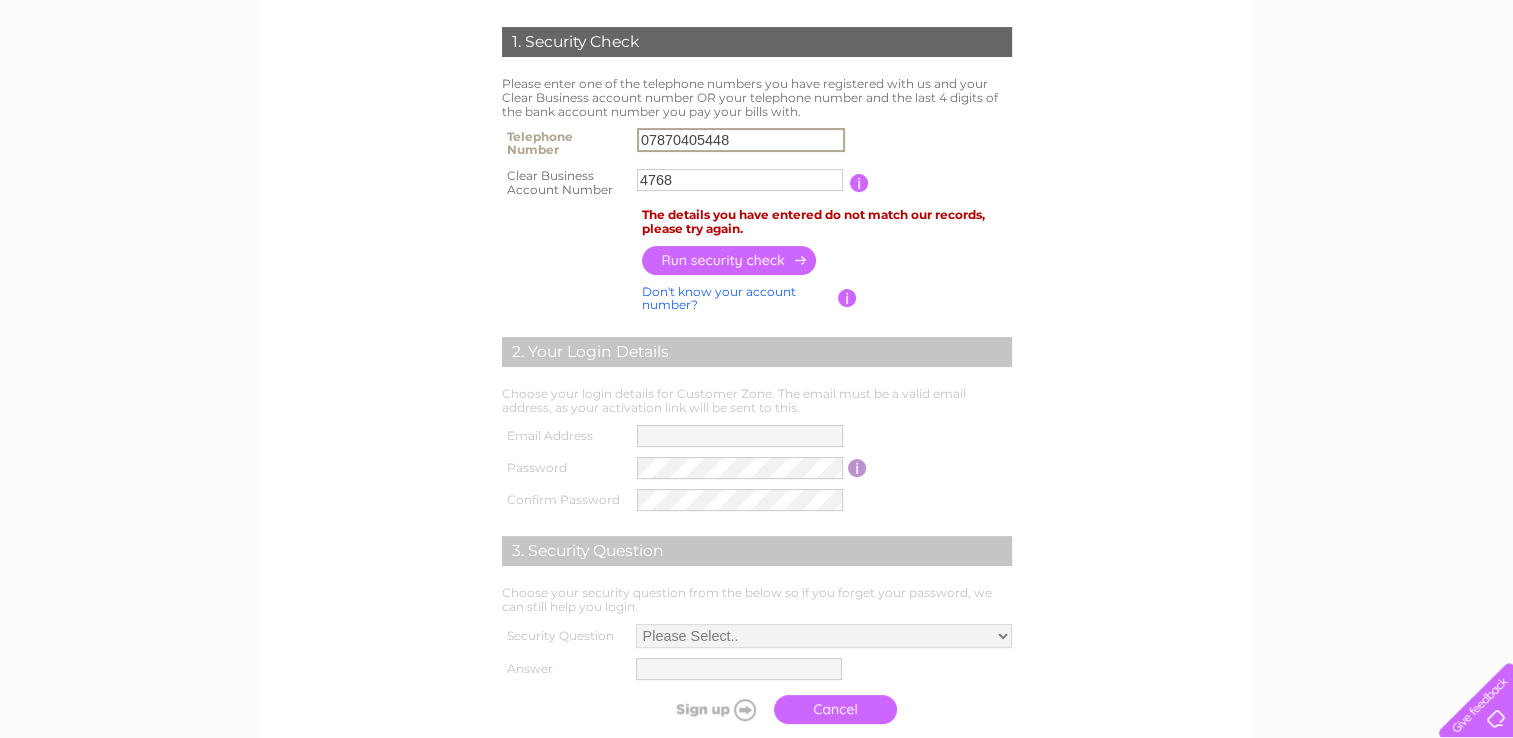 click on "07870405448" at bounding box center (741, 140) 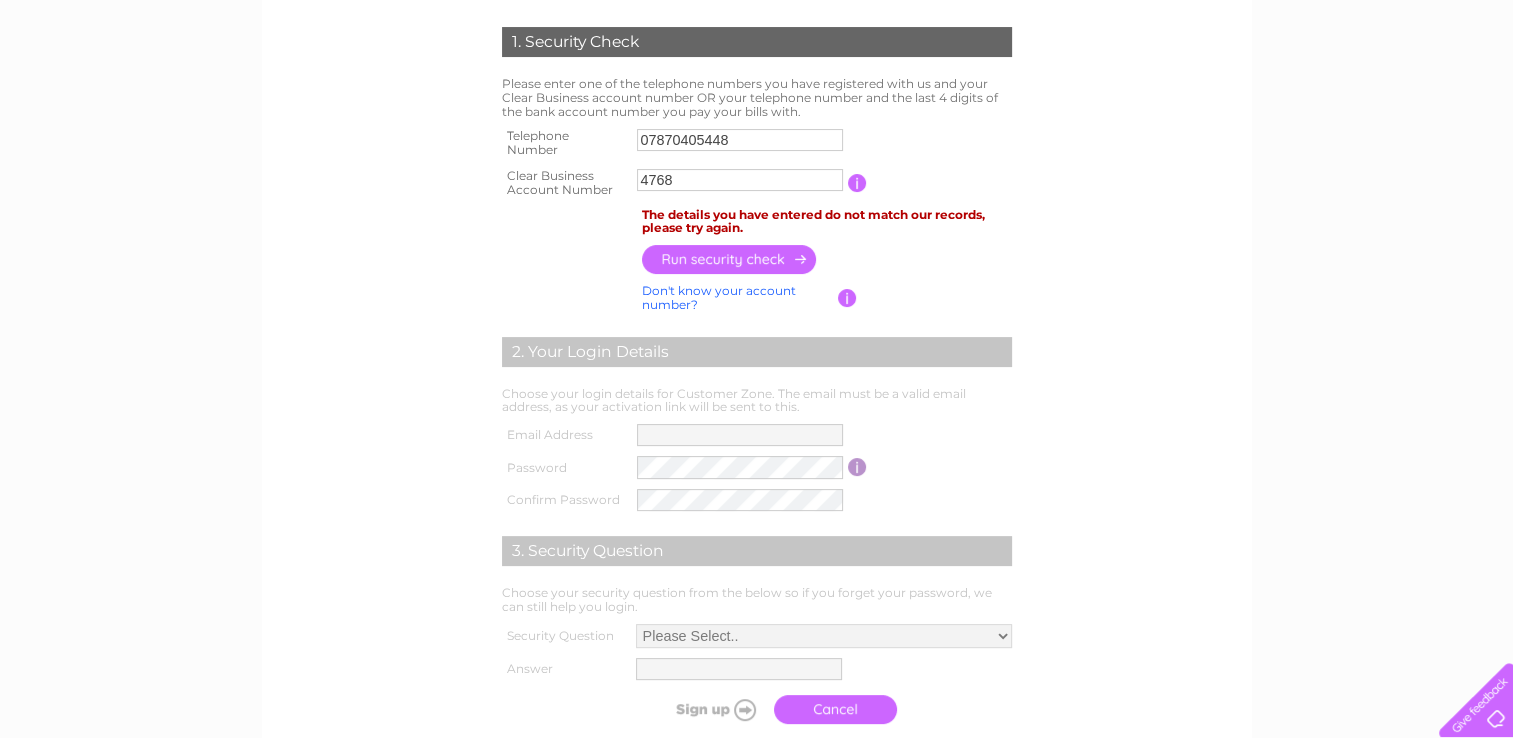 click on "1. Security Check
Please enter one of the telephone numbers you have registered with us and your Clear Business account number OR your telephone number and the last 4 digits of the bank account number you pay your bills with.
Telephone Number
07870405448
Clear Business Account Number
4768" at bounding box center (757, 380) 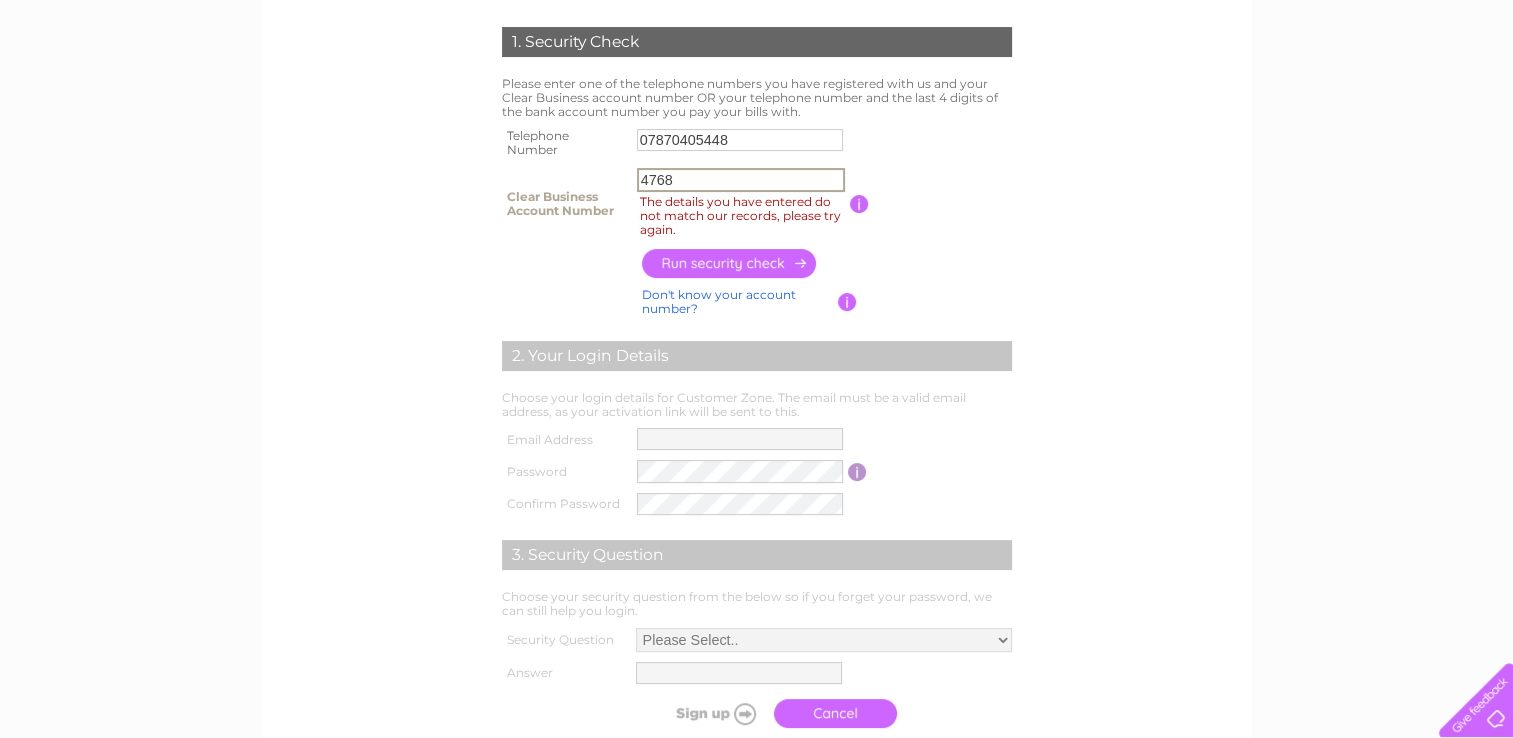 drag, startPoint x: 676, startPoint y: 182, endPoint x: 659, endPoint y: 186, distance: 17.464249 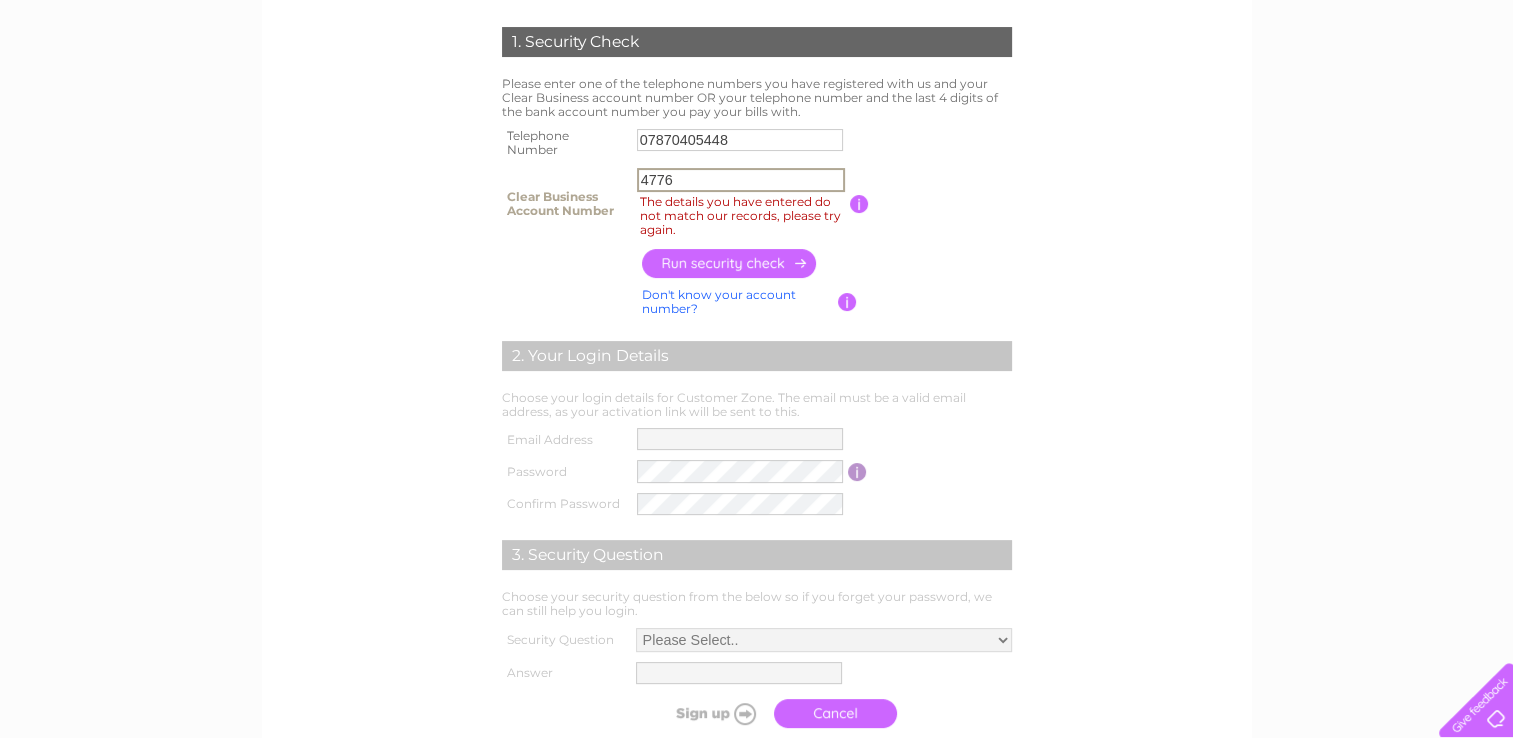 type on "4776" 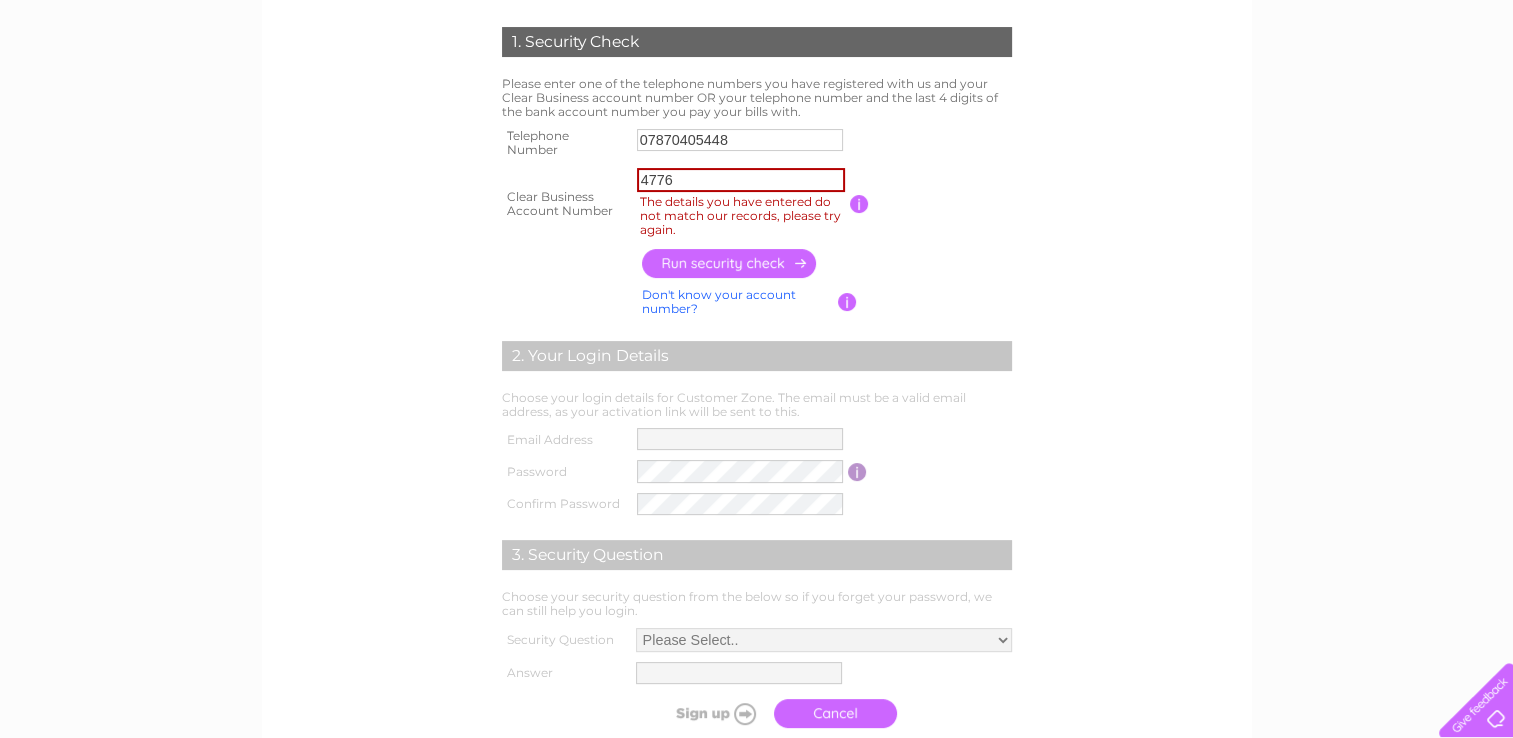 click at bounding box center [730, 263] 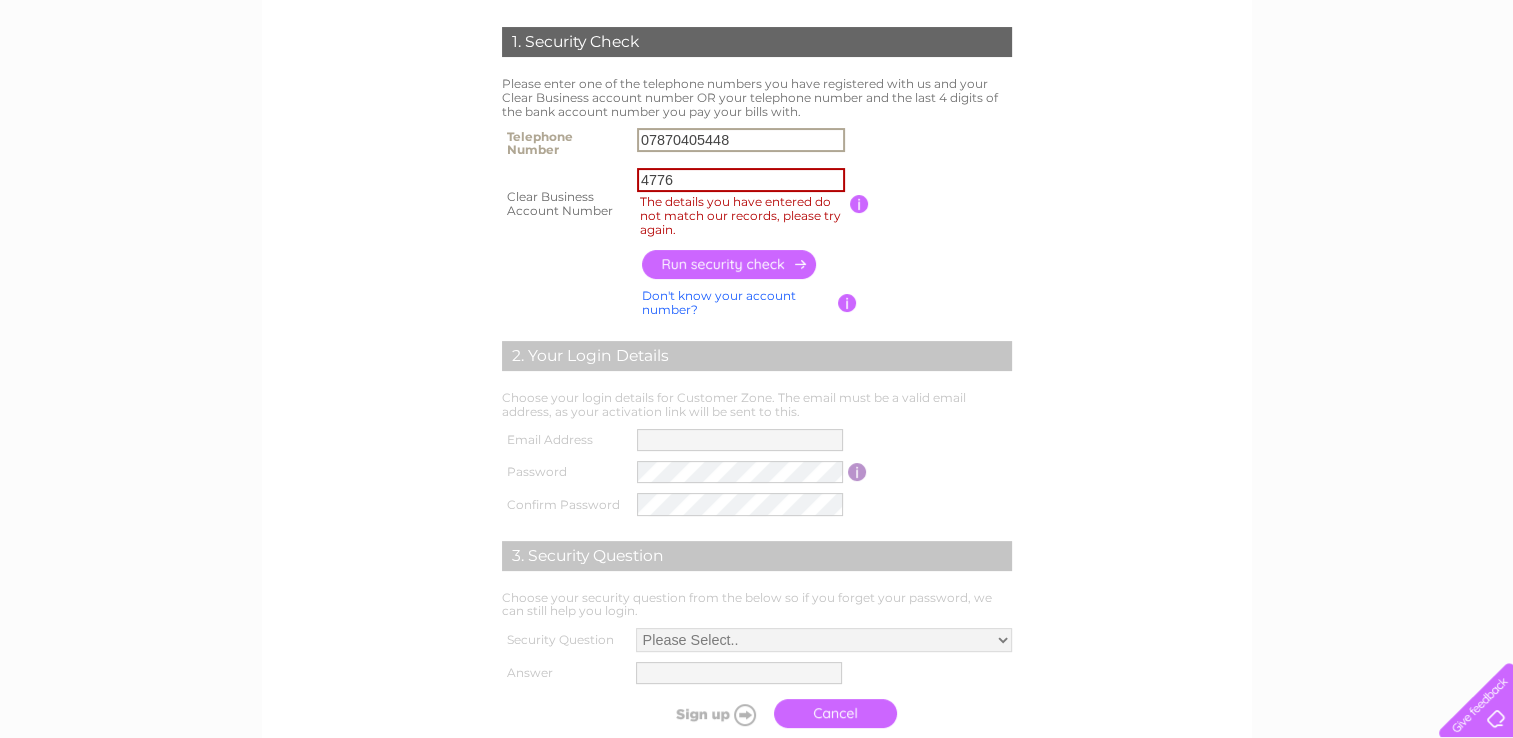 drag, startPoint x: 772, startPoint y: 142, endPoint x: 523, endPoint y: 139, distance: 249.01807 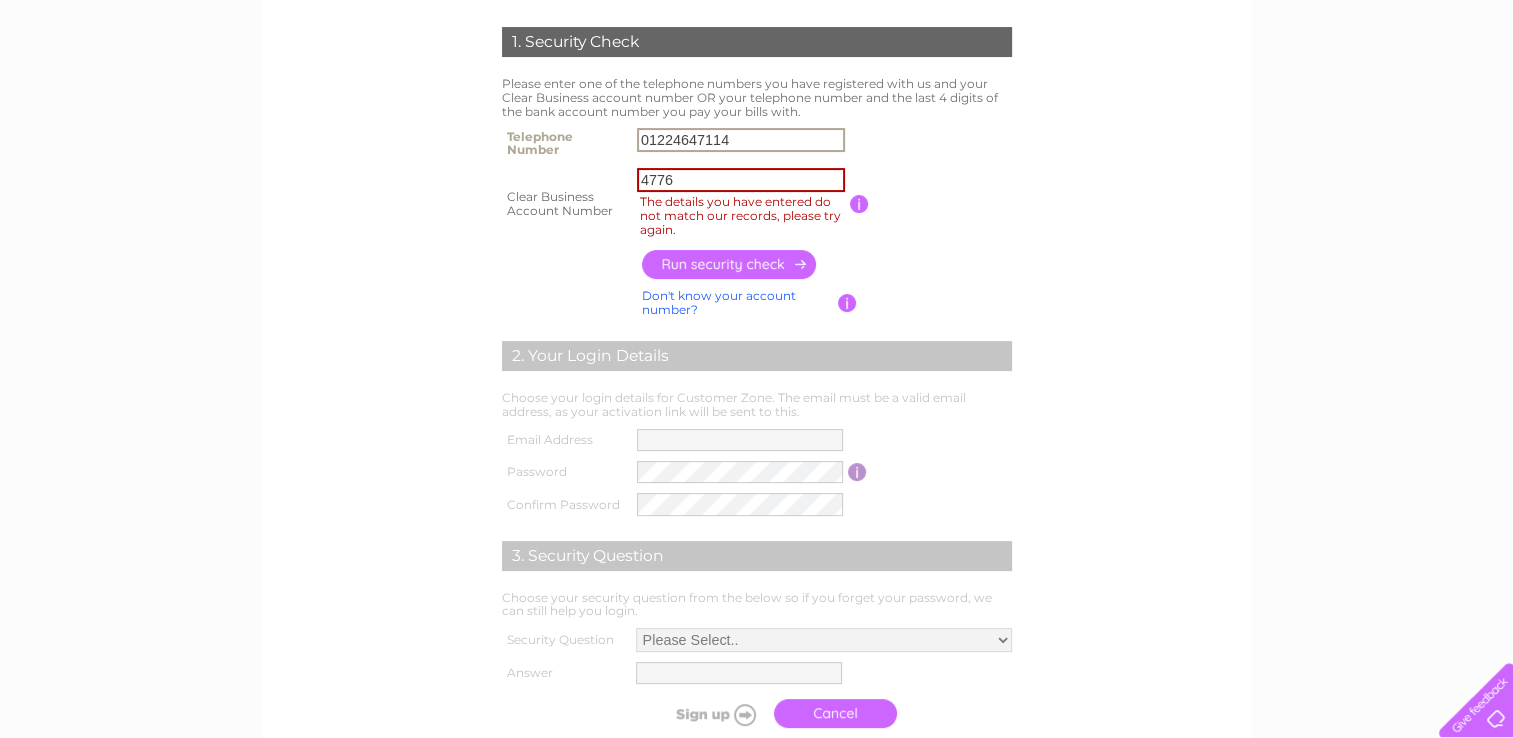 type on "01224647114" 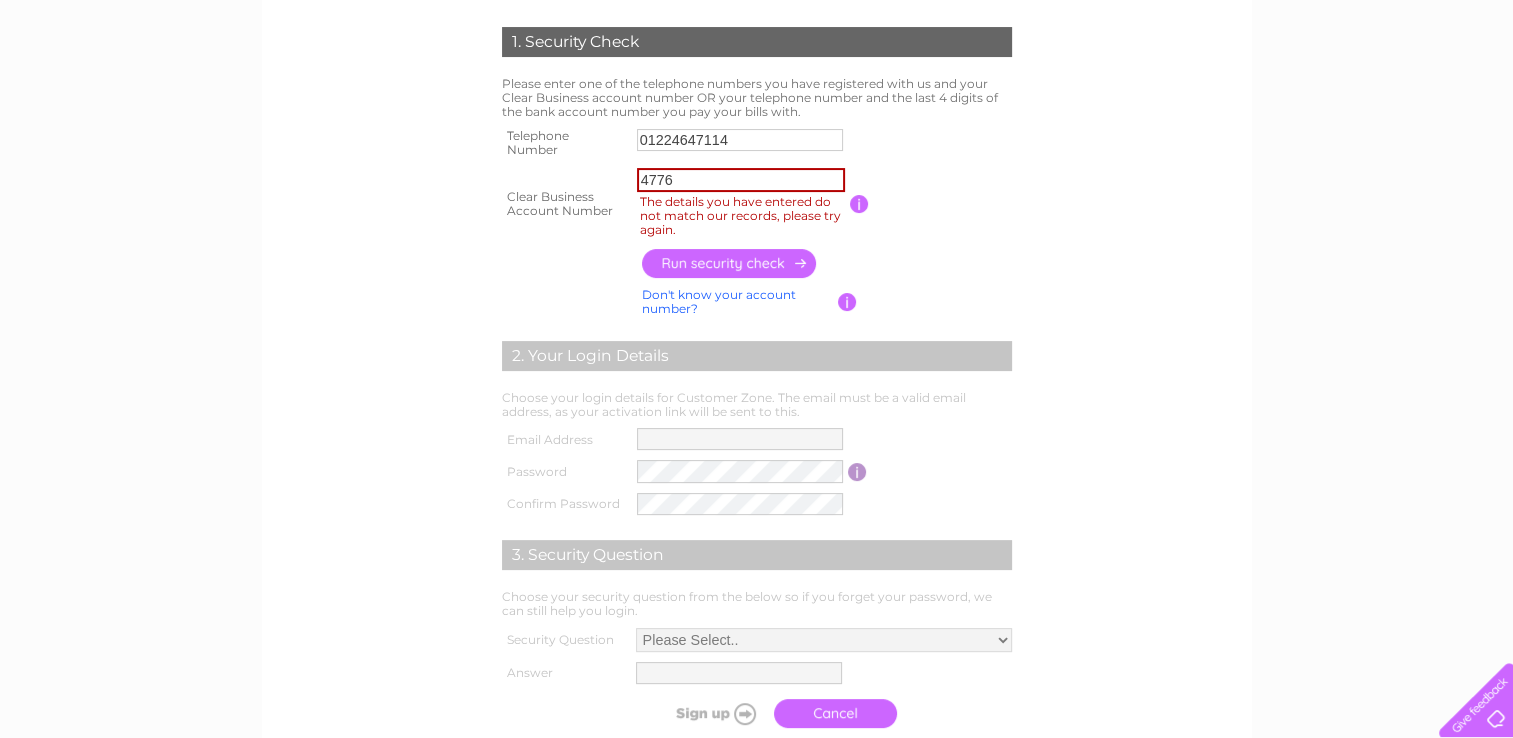 click at bounding box center (730, 263) 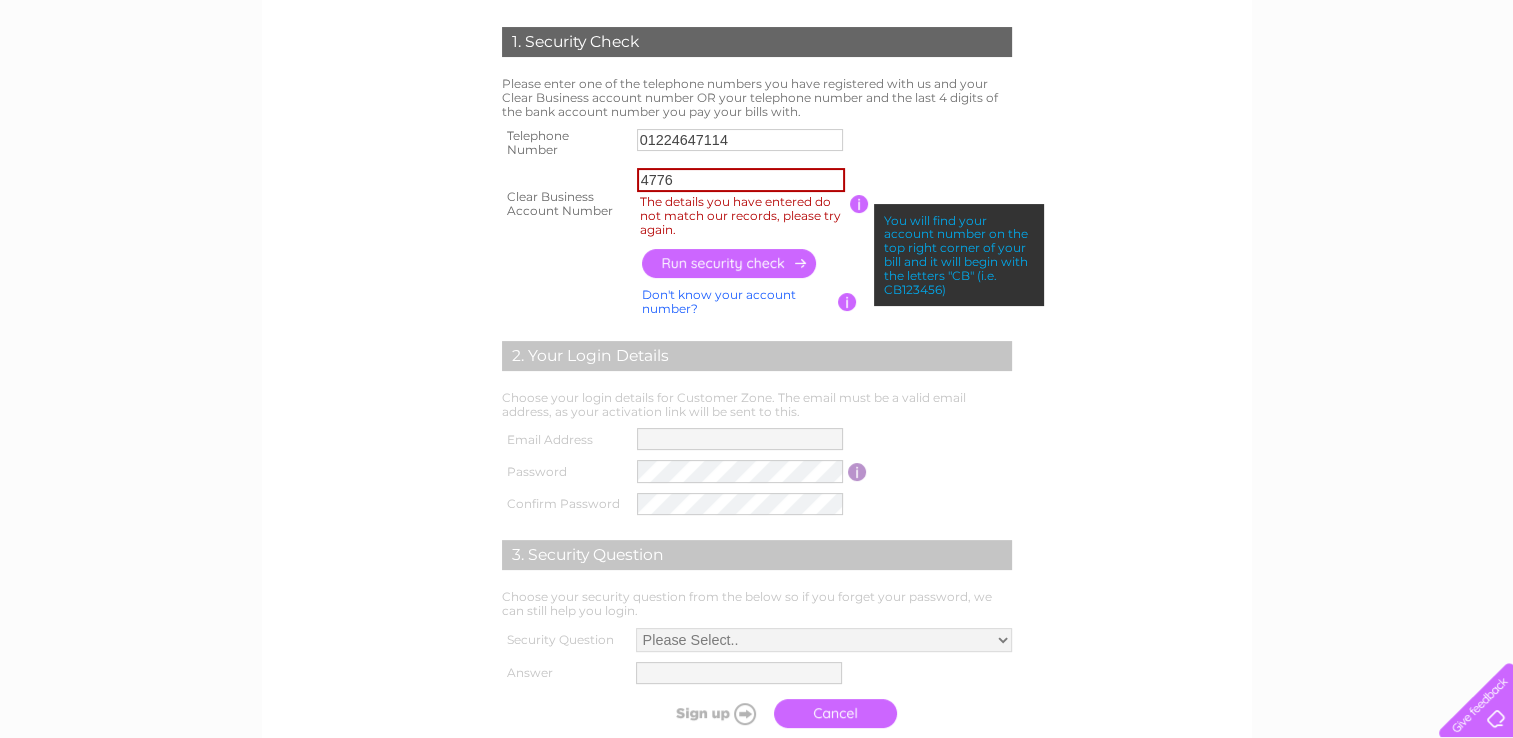 click on "1. Security Check
Please enter one of the telephone numbers you have registered with us and your Clear Business account number OR your telephone number and the last 4 digits of the bank account number you pay your bills with.
Telephone Number
01224647114
Clear Business Account Number
4776" at bounding box center (756, 445) 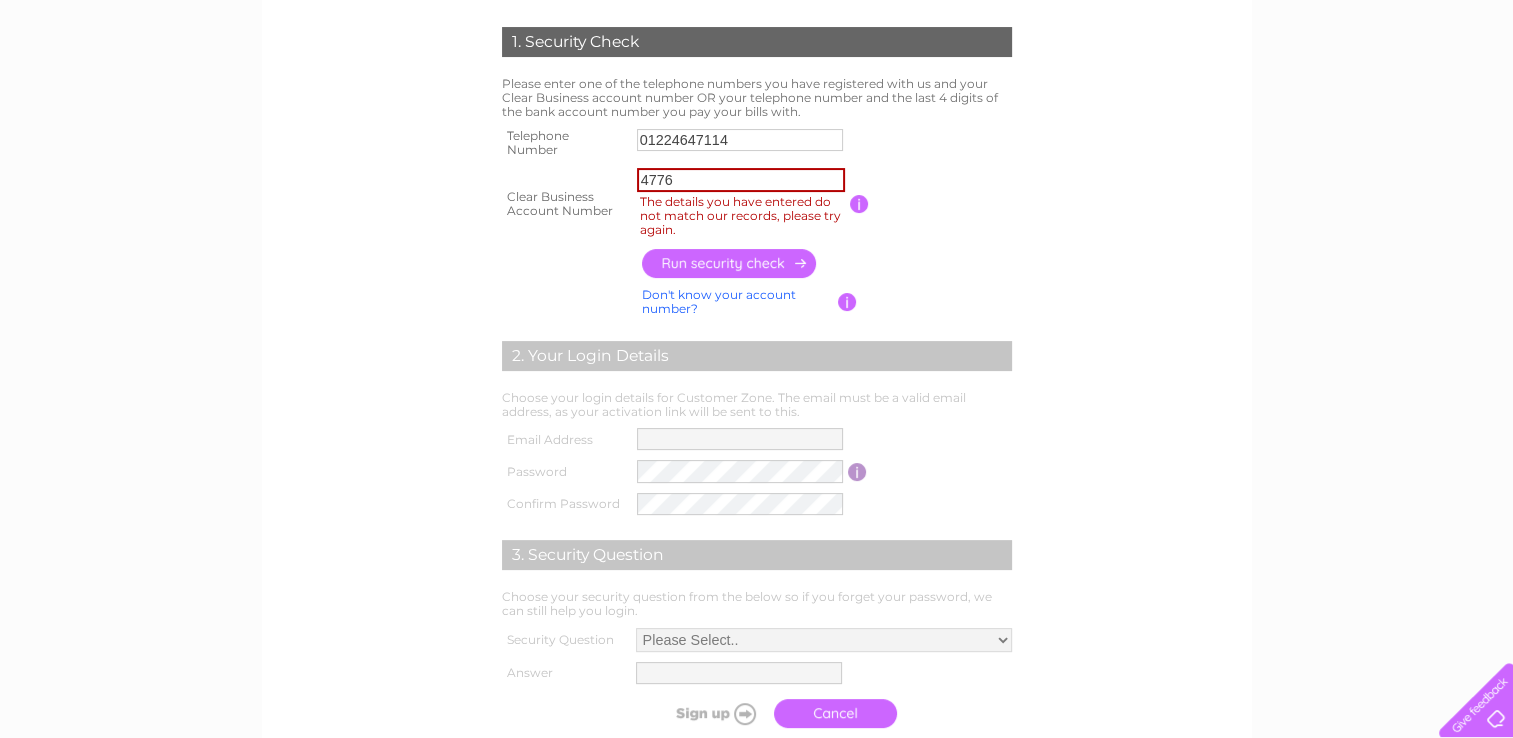 click at bounding box center [730, 263] 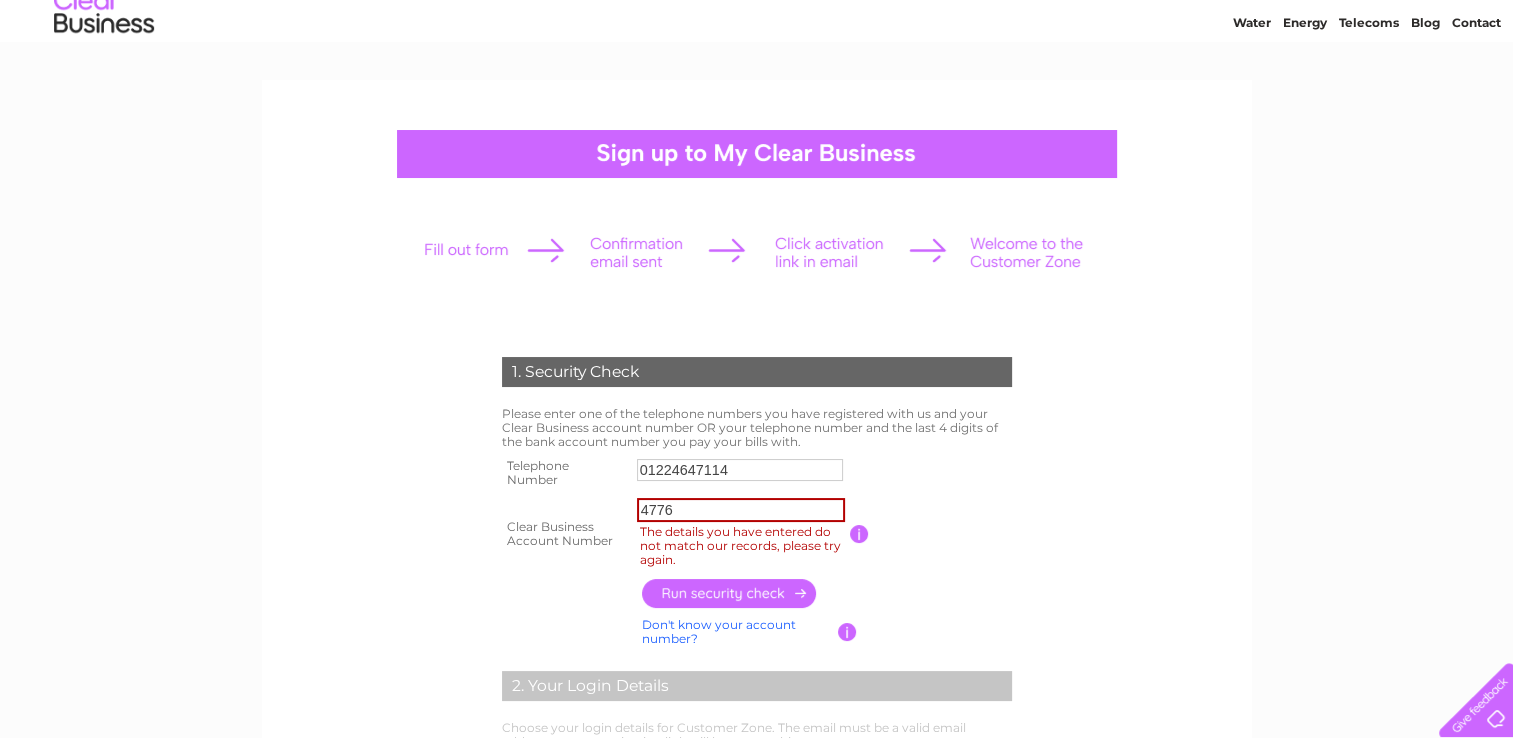 scroll, scrollTop: 0, scrollLeft: 0, axis: both 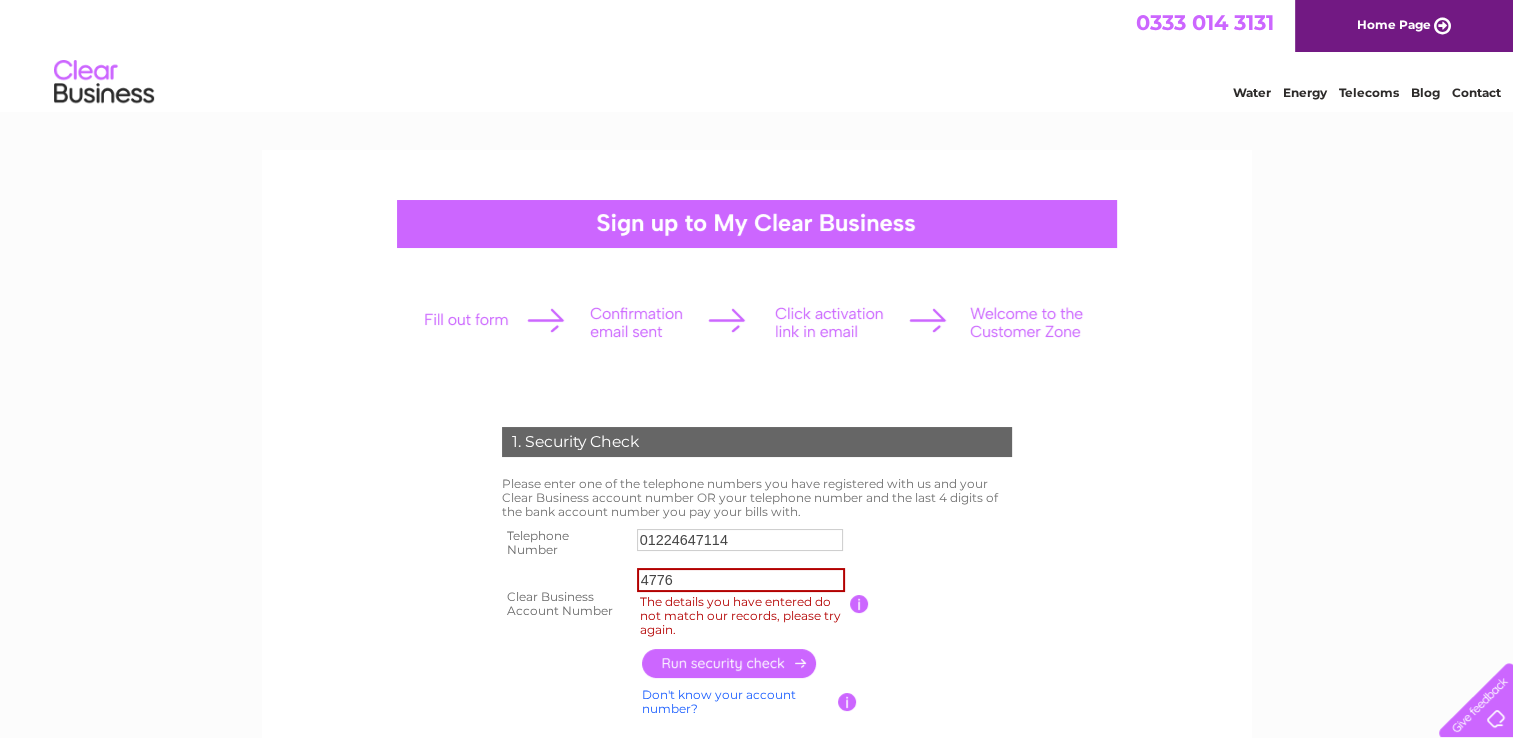 click at bounding box center [757, 224] 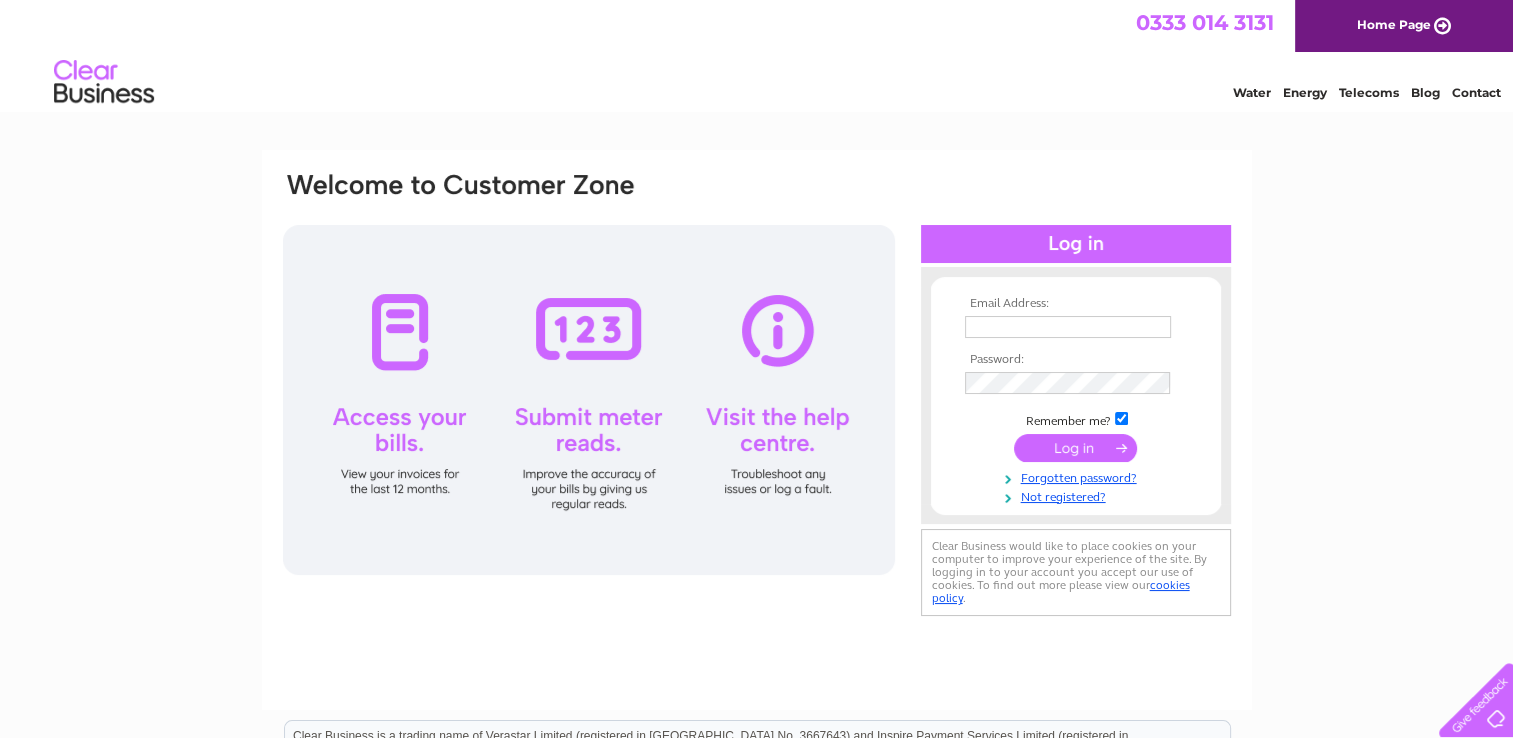 scroll, scrollTop: 0, scrollLeft: 0, axis: both 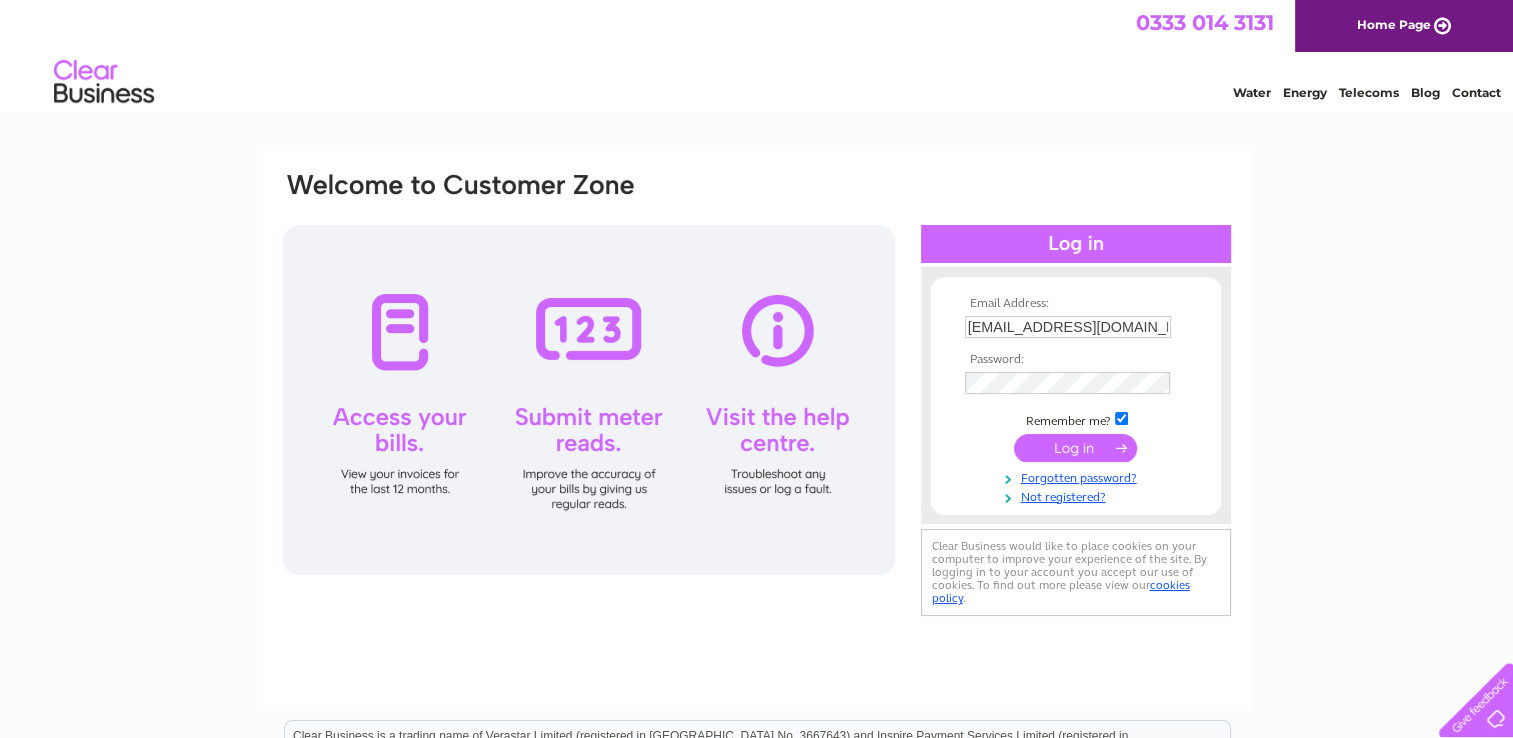 click at bounding box center [1121, 418] 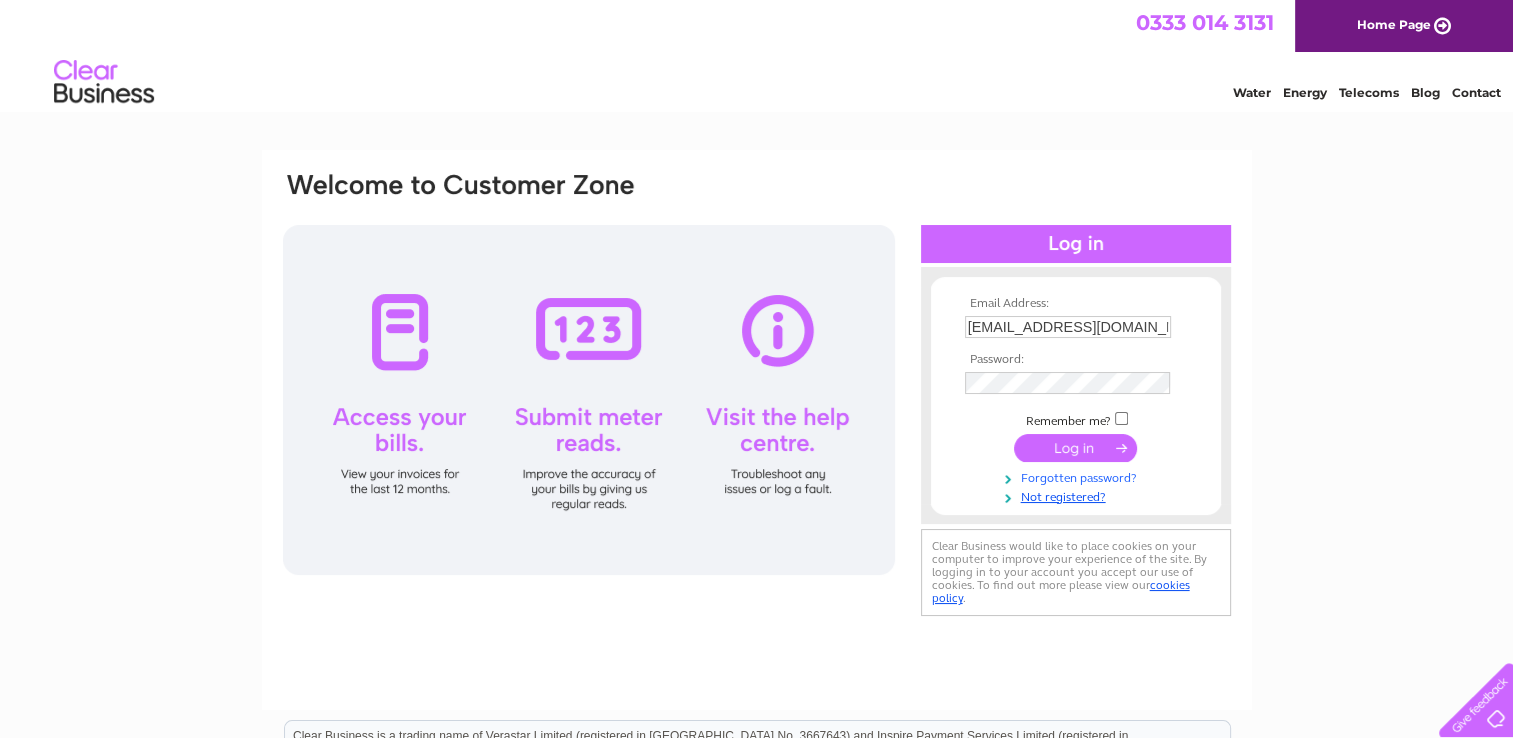 click on "Forgotten password?" at bounding box center (1078, 476) 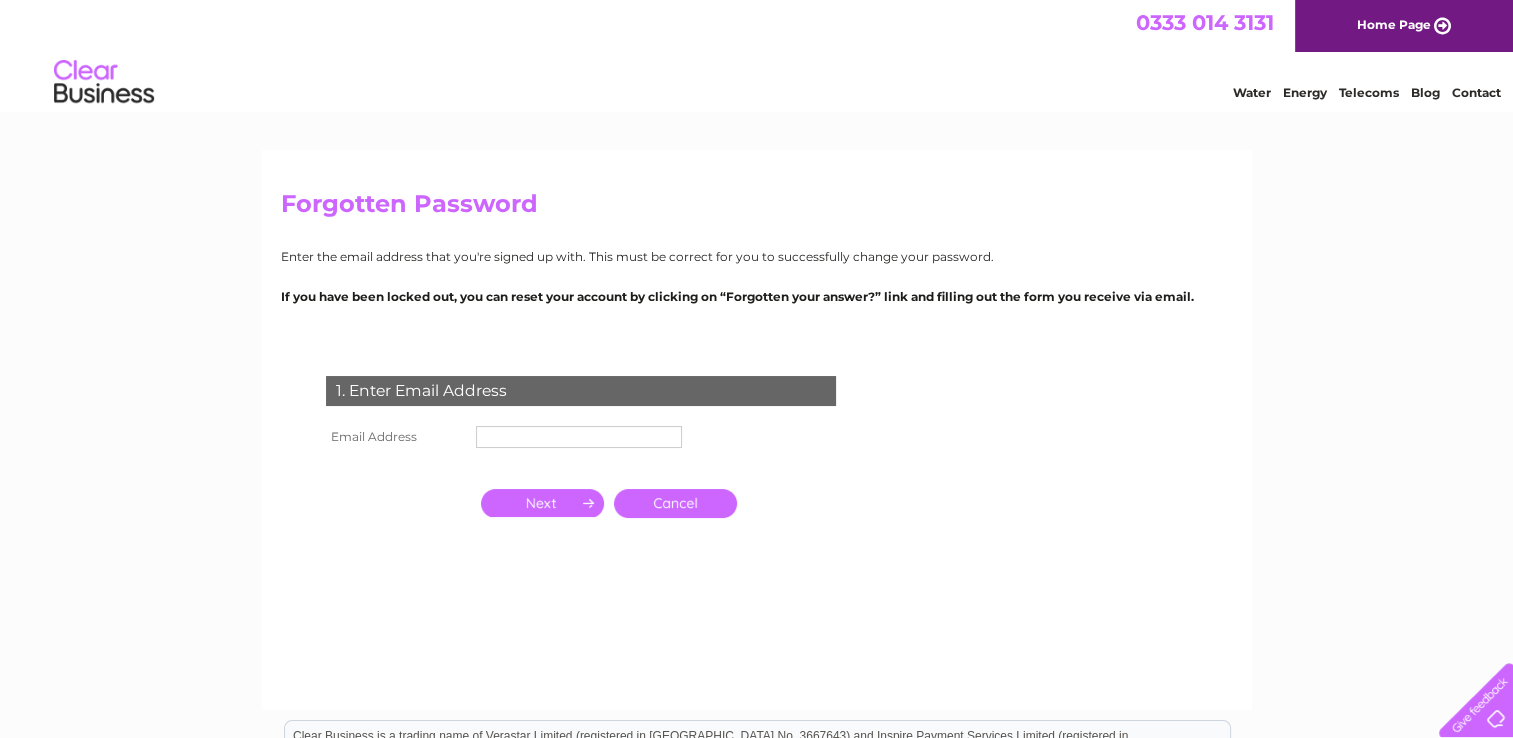 scroll, scrollTop: 0, scrollLeft: 0, axis: both 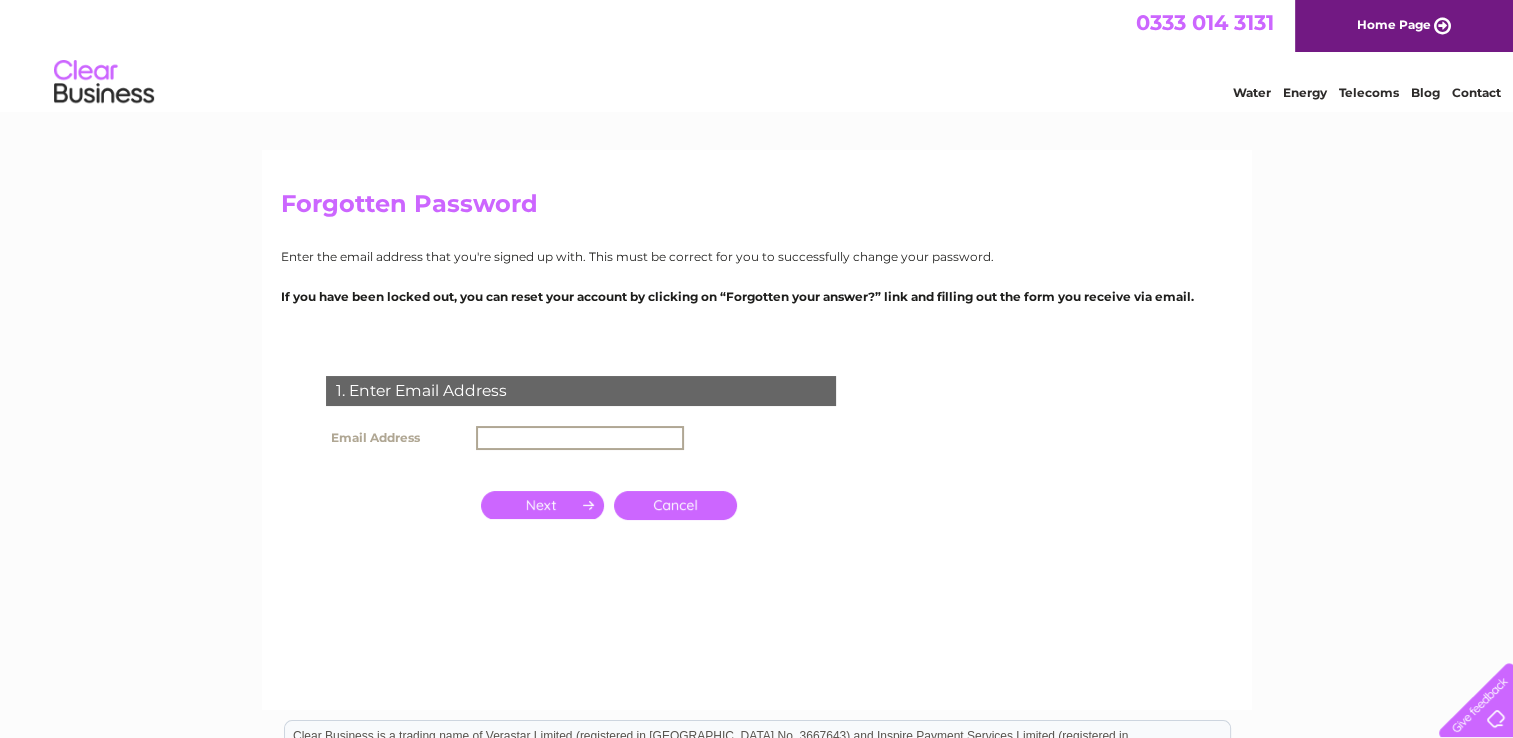 click at bounding box center (580, 438) 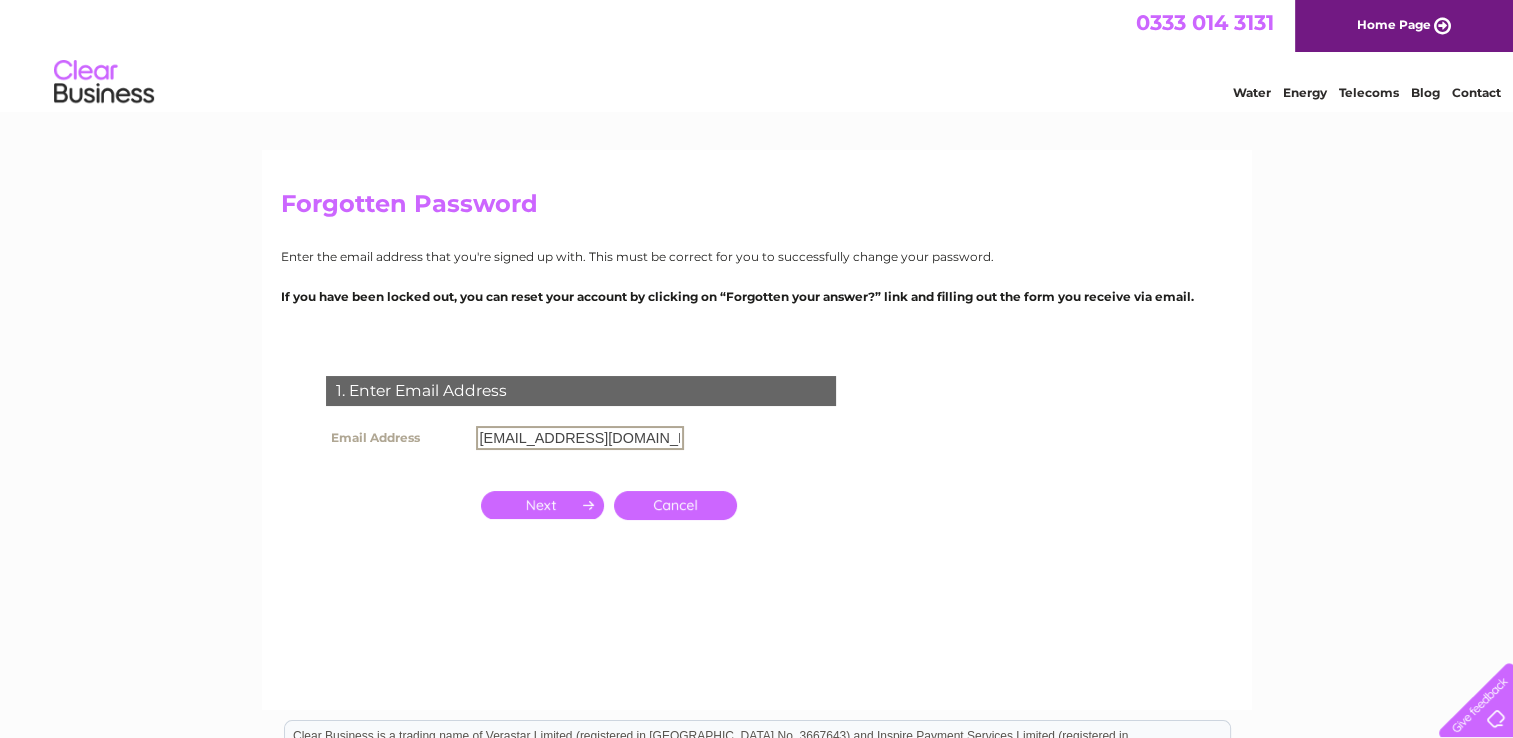 click at bounding box center [542, 505] 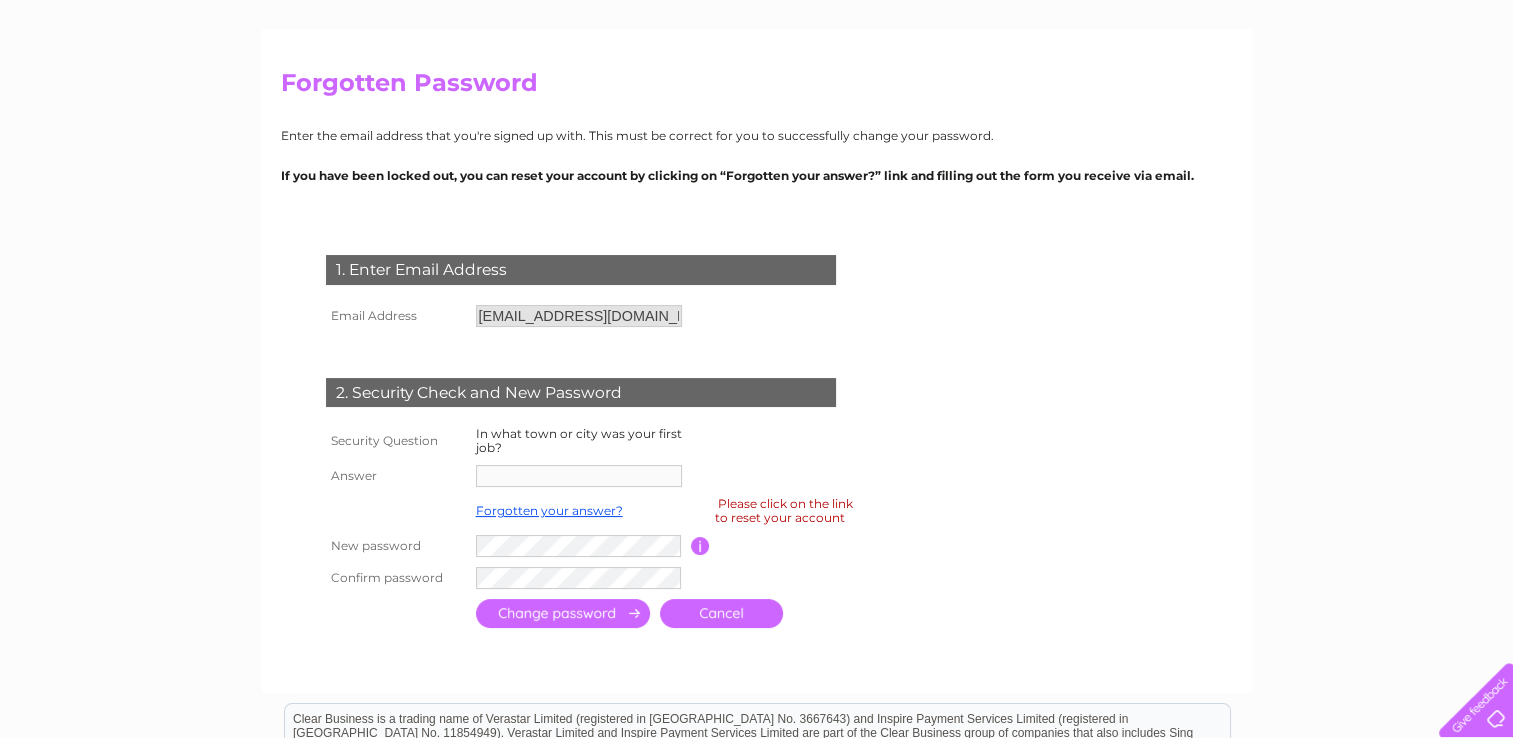 scroll, scrollTop: 266, scrollLeft: 0, axis: vertical 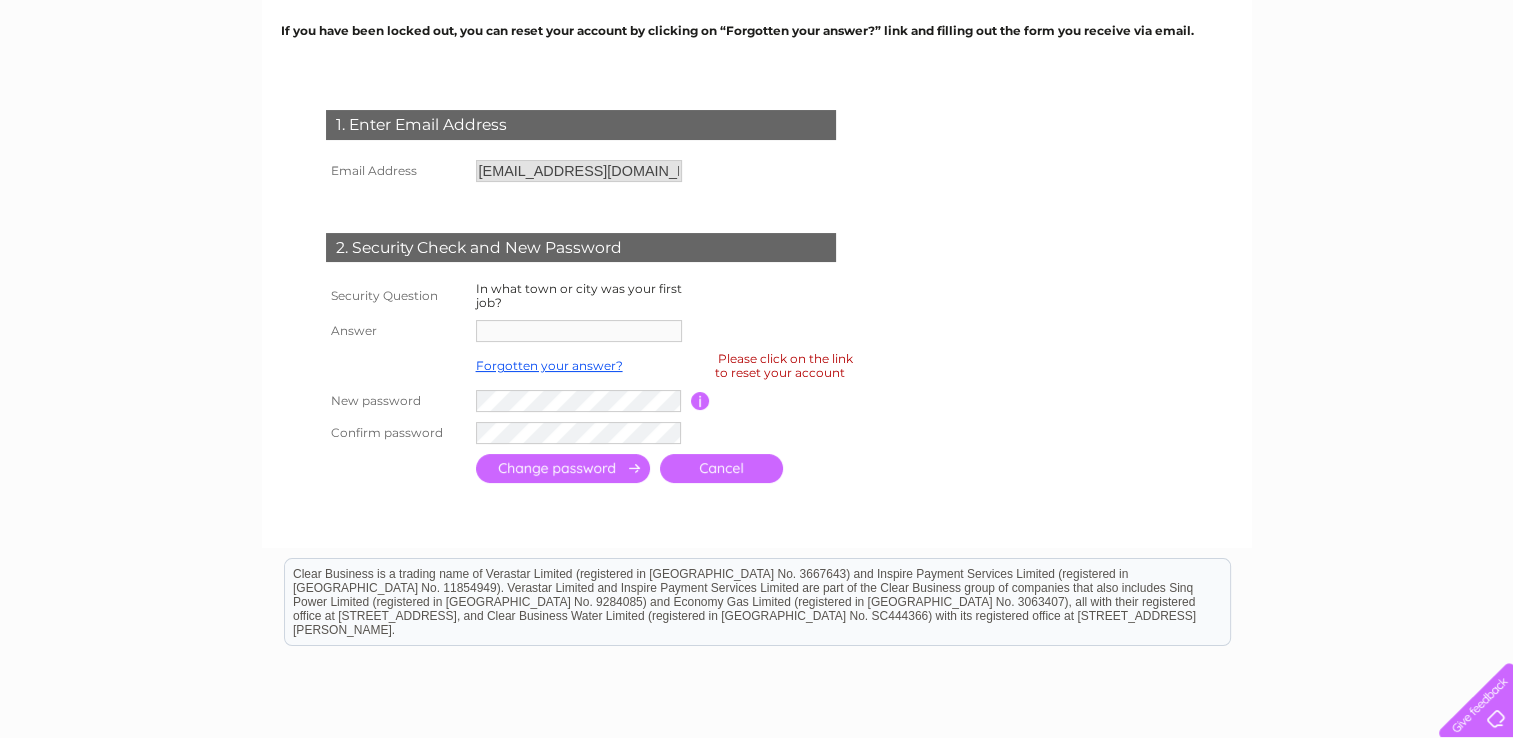click on "Cancel" at bounding box center [721, 468] 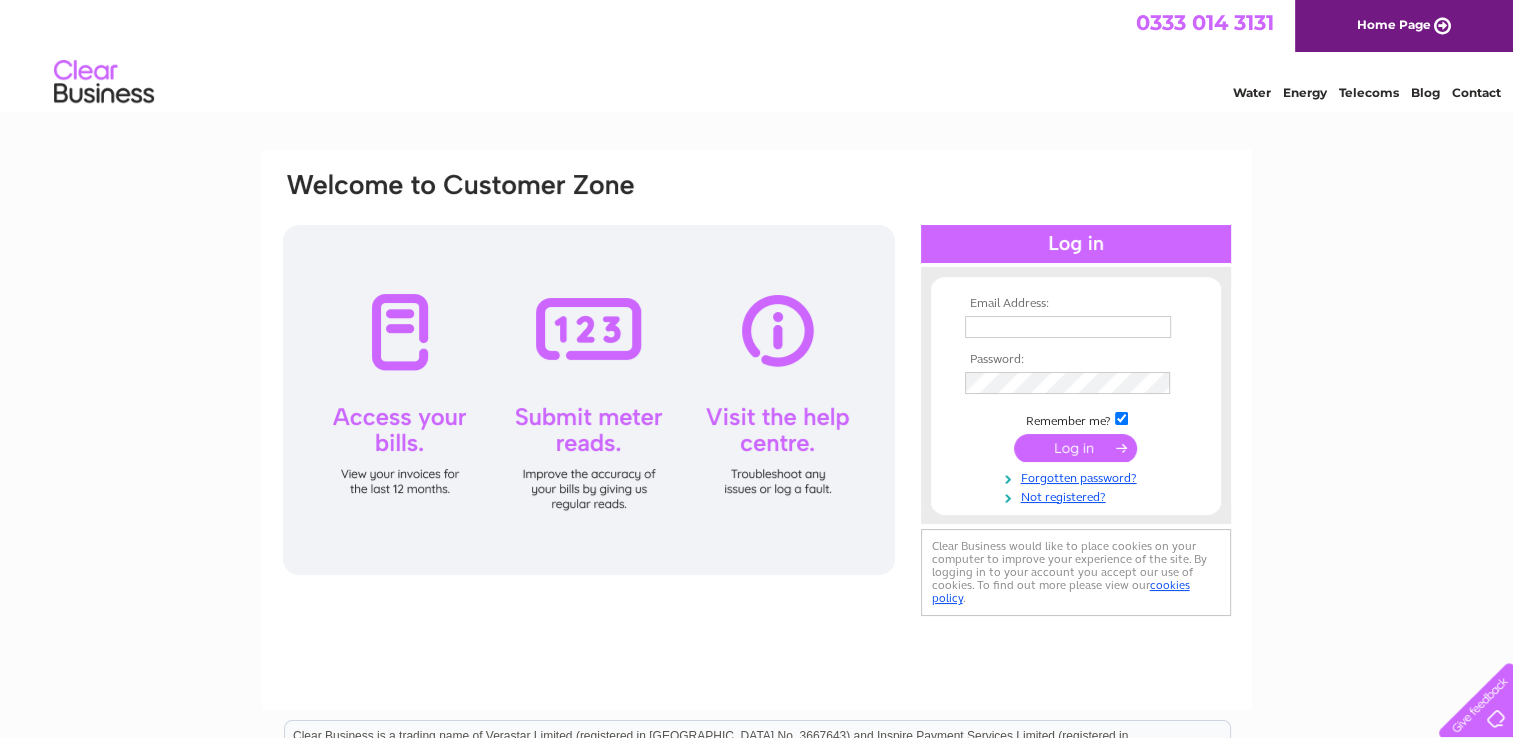 scroll, scrollTop: 0, scrollLeft: 0, axis: both 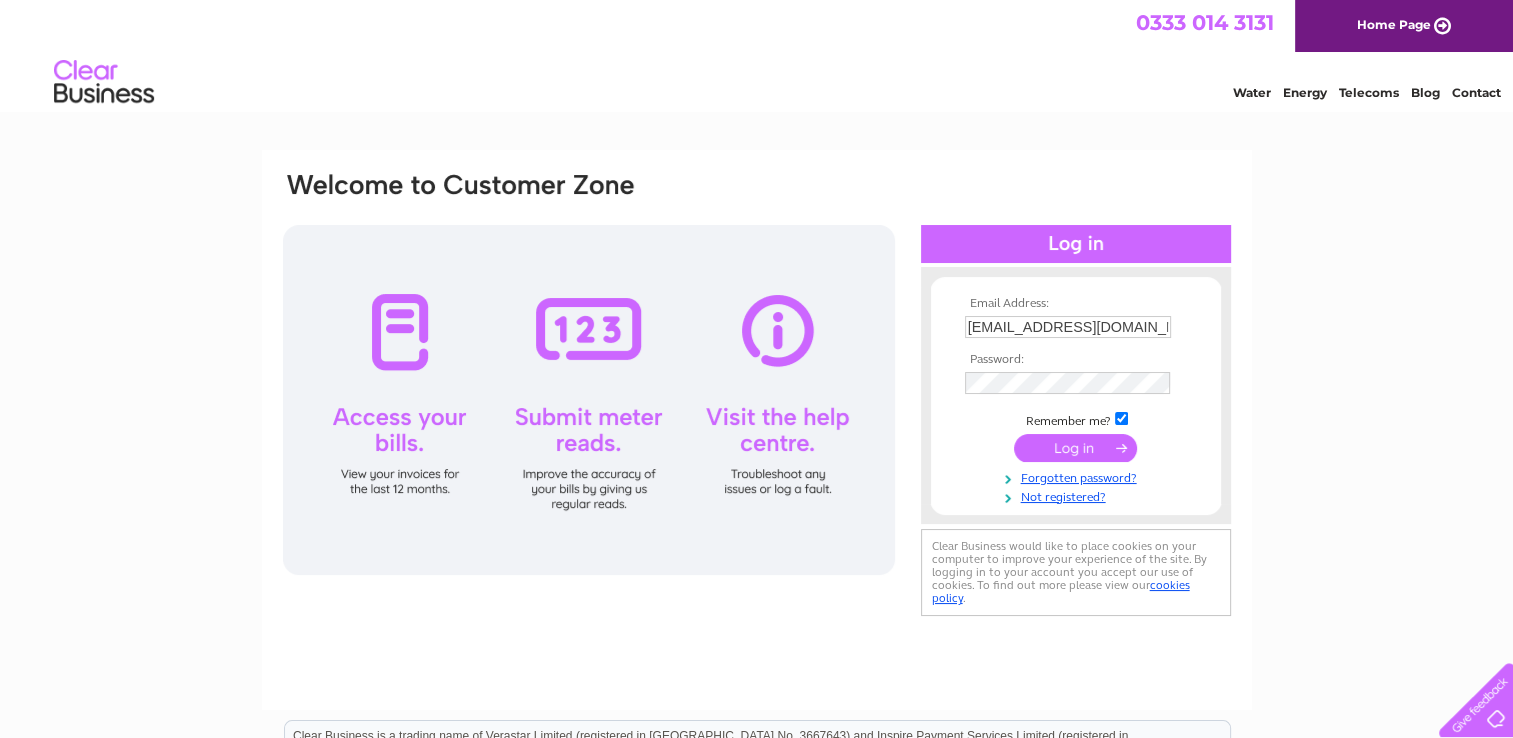 click at bounding box center (1075, 448) 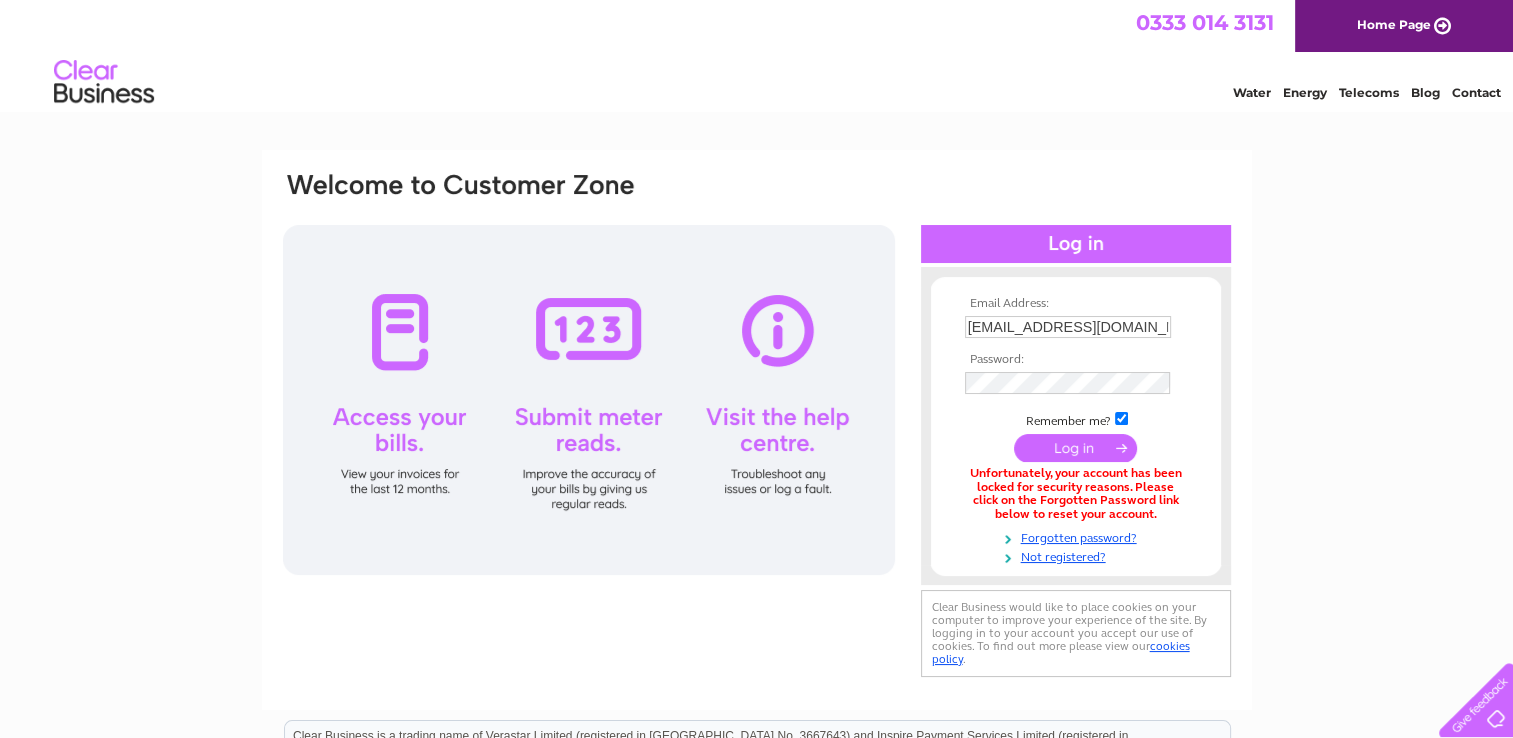 scroll, scrollTop: 0, scrollLeft: 0, axis: both 